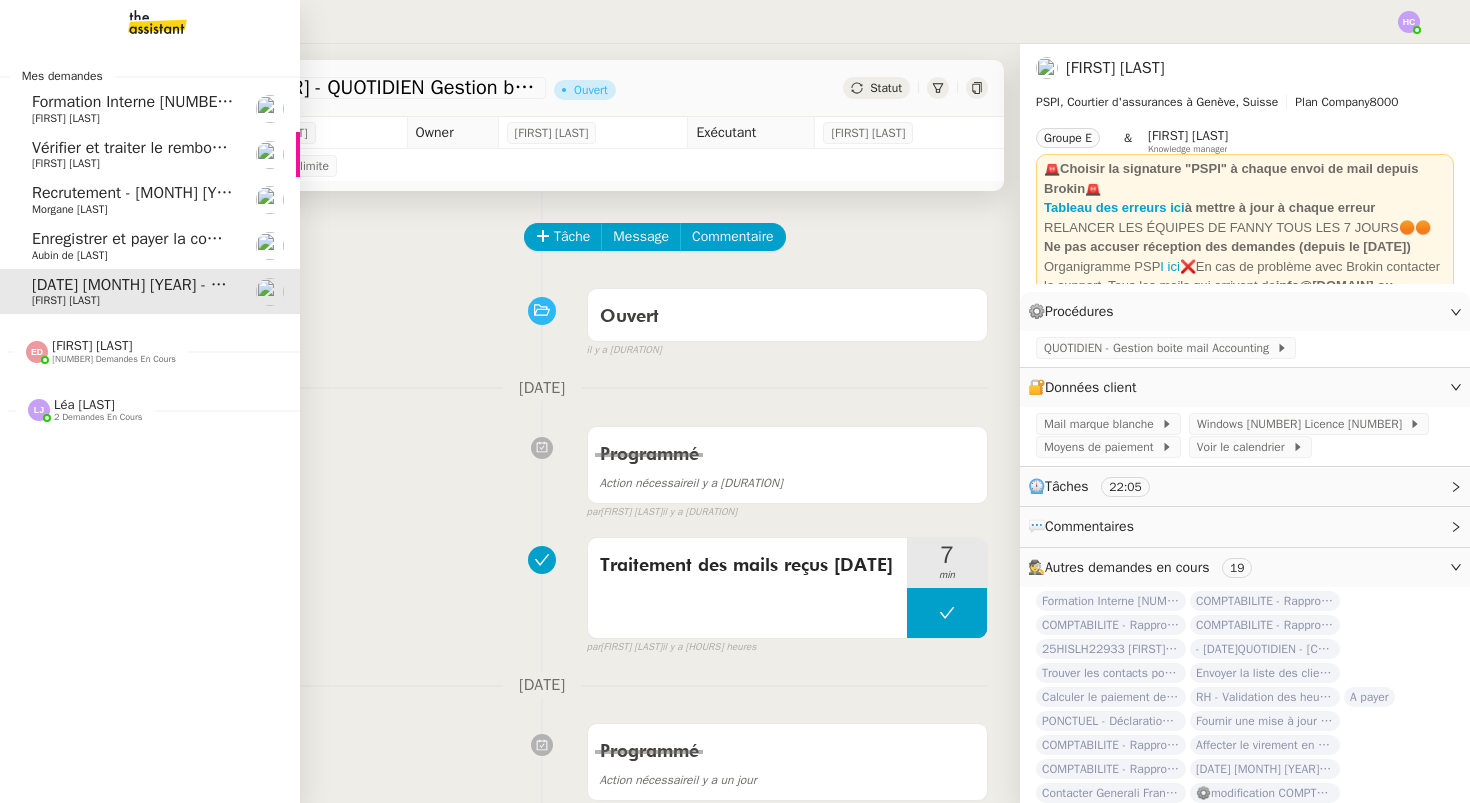 scroll, scrollTop: 0, scrollLeft: 0, axis: both 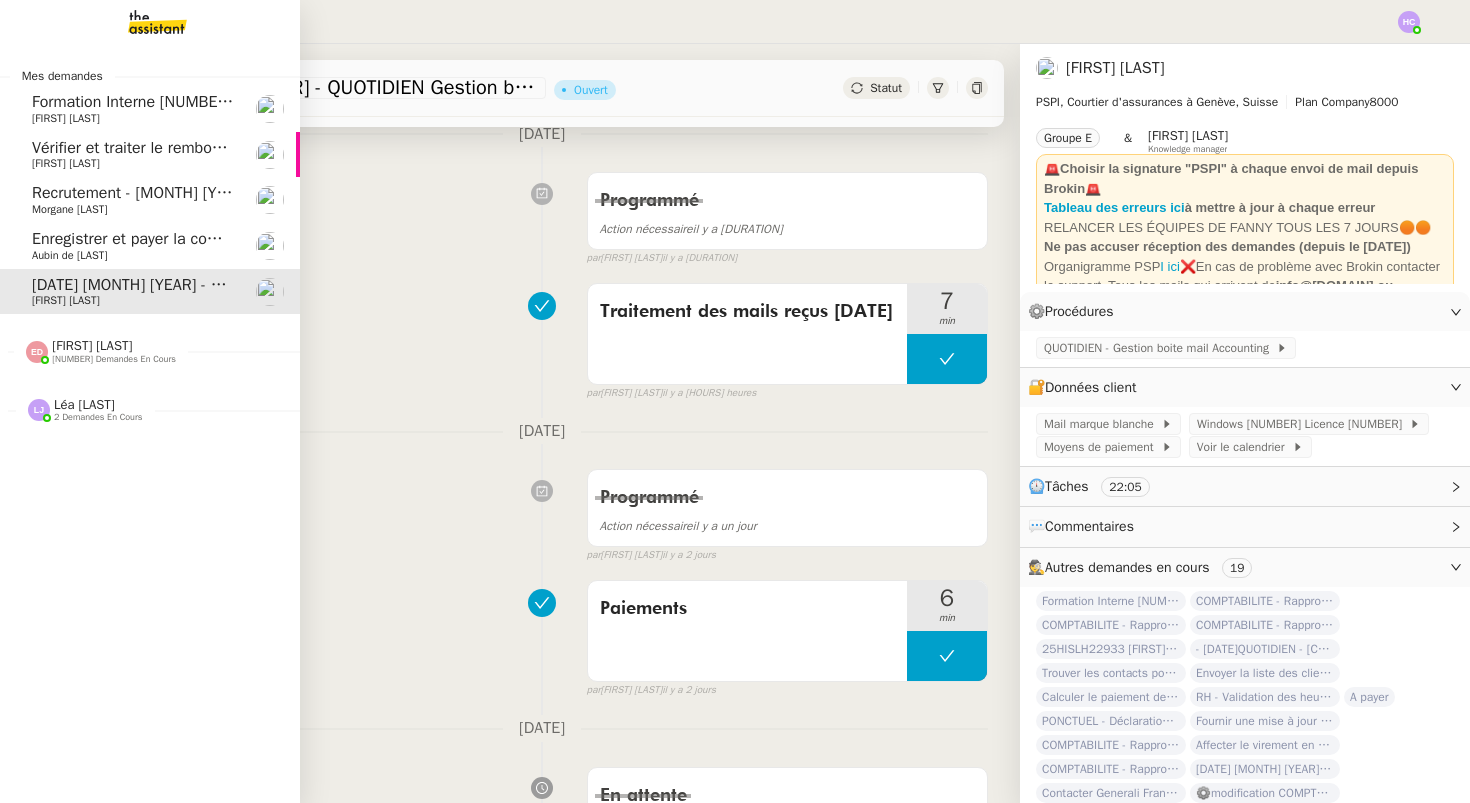 click on "Vérifier et traiter le remboursement des factures" 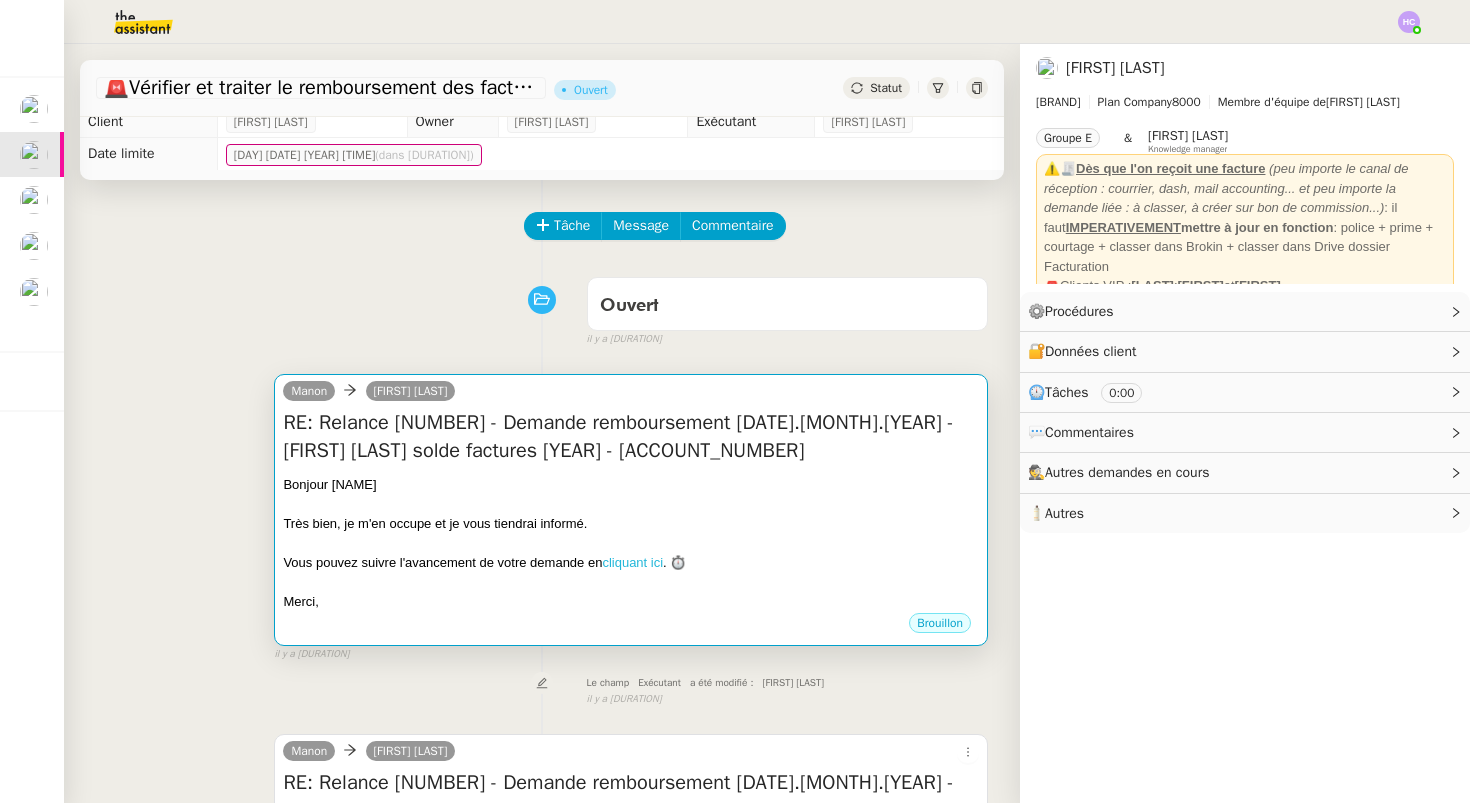 scroll, scrollTop: 0, scrollLeft: 0, axis: both 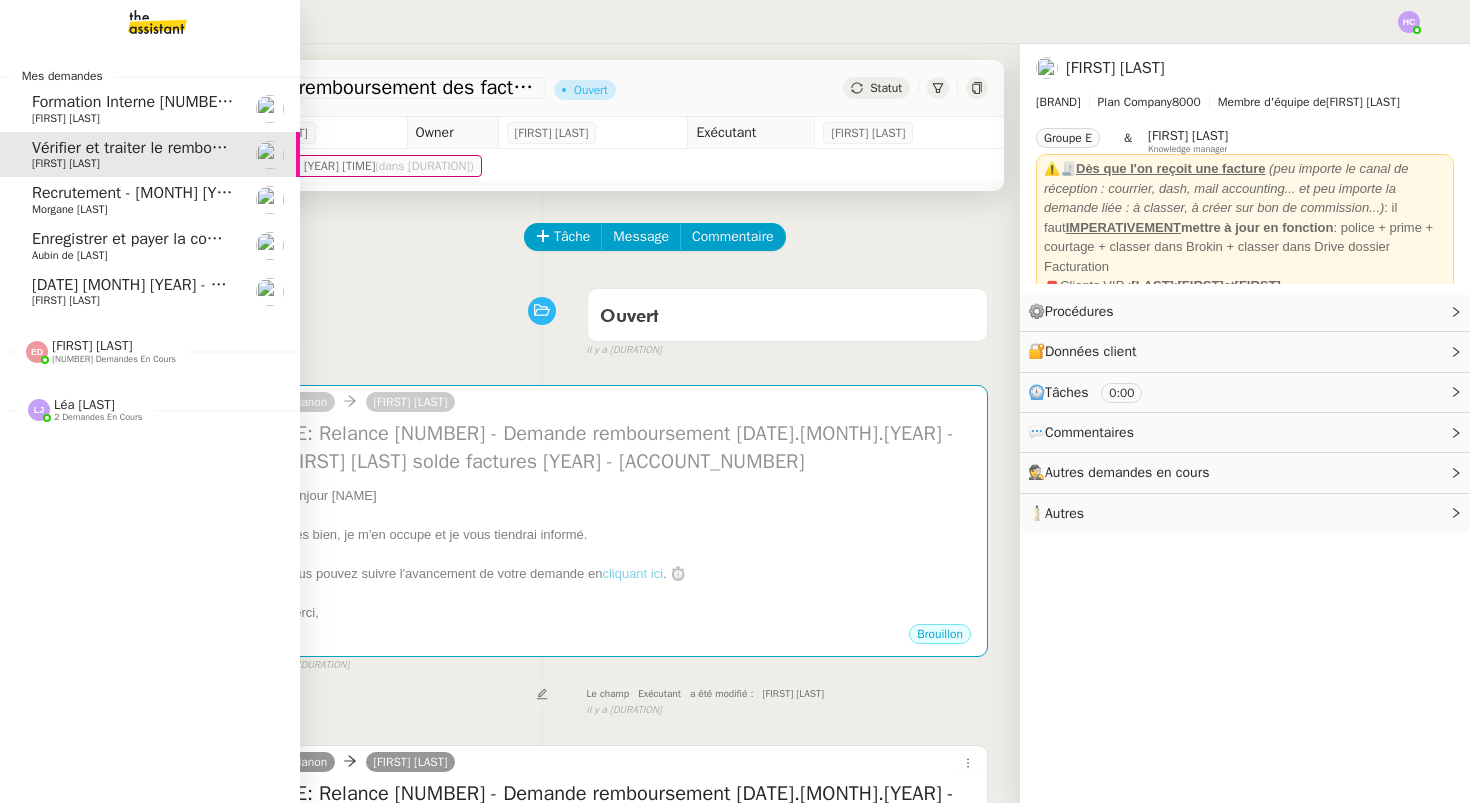click on "[DATE] [MONTH] [YEAR] - QUOTIDIEN Gestion boite mail Accounting" 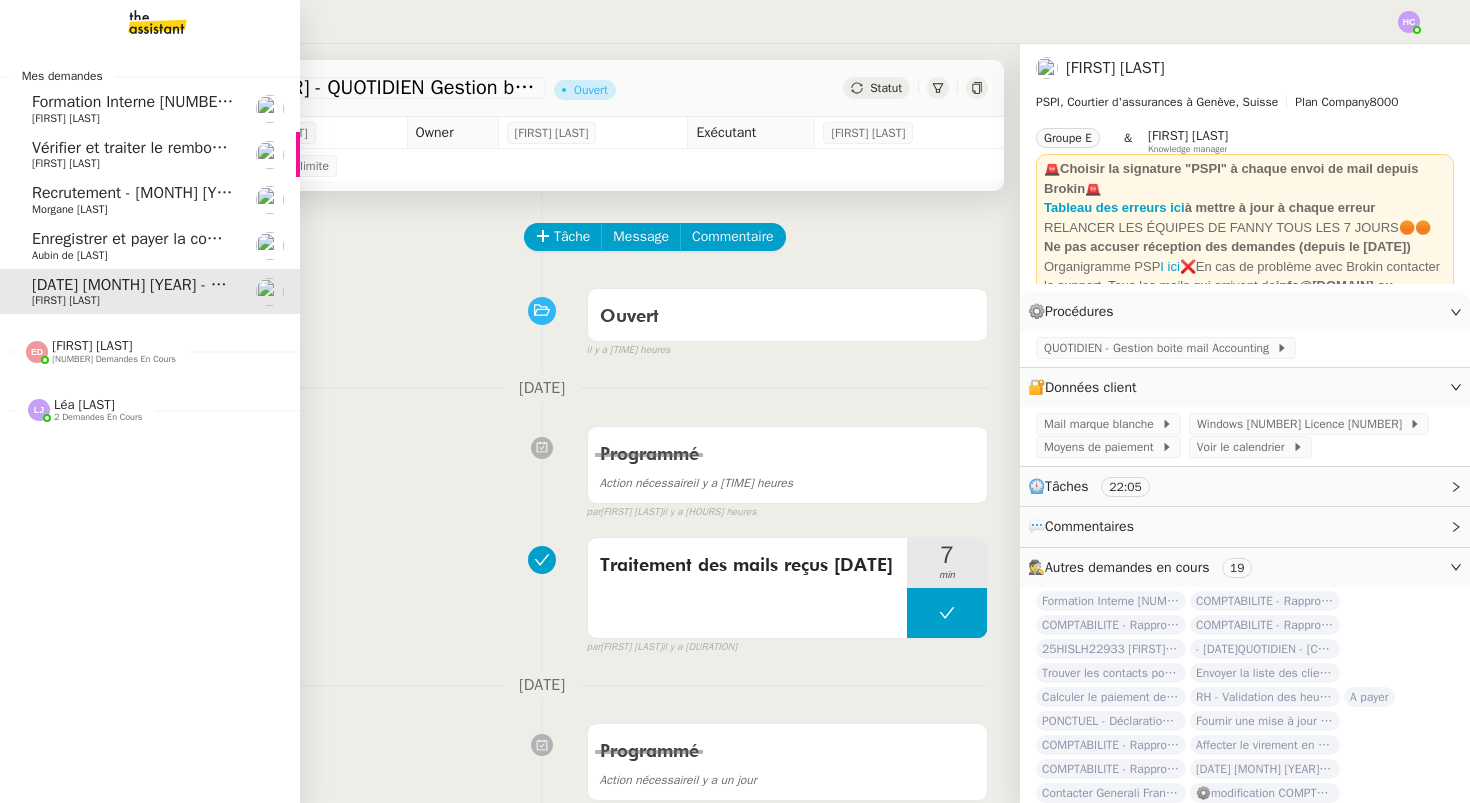 click on "Enregistrer et payer la compagnie" 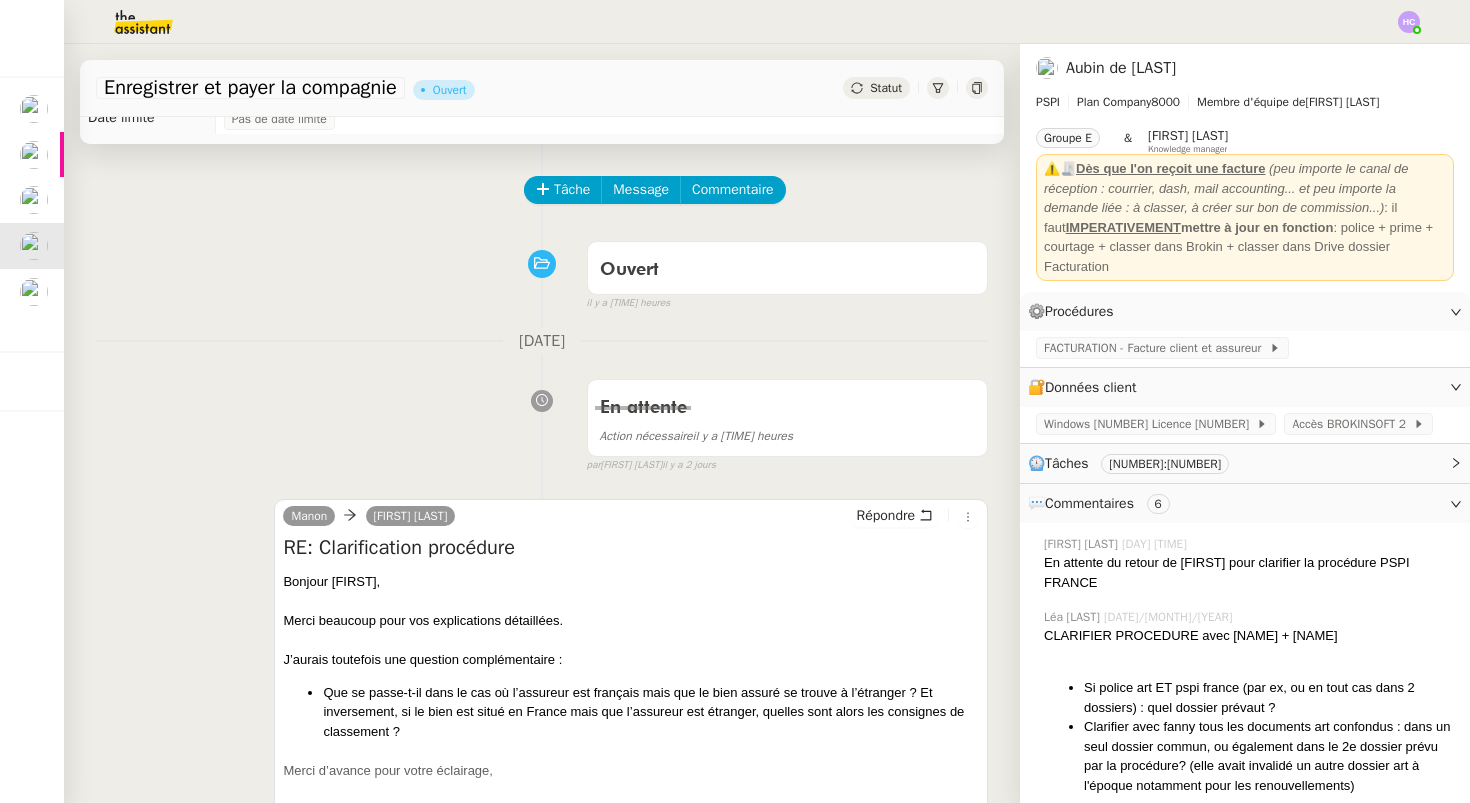 scroll, scrollTop: 21, scrollLeft: 0, axis: vertical 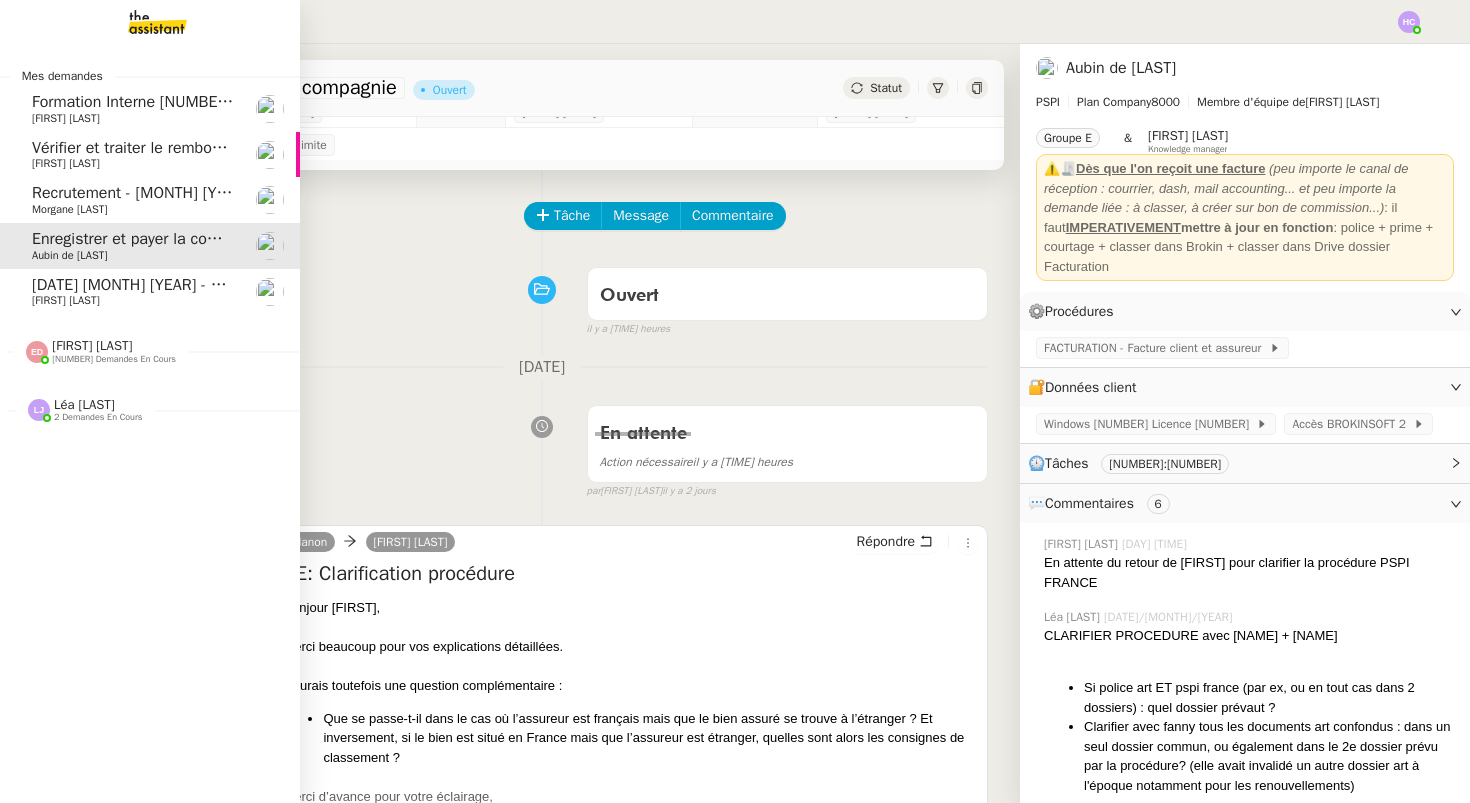 click on "Recrutement - [MONTH] [YEAR]" 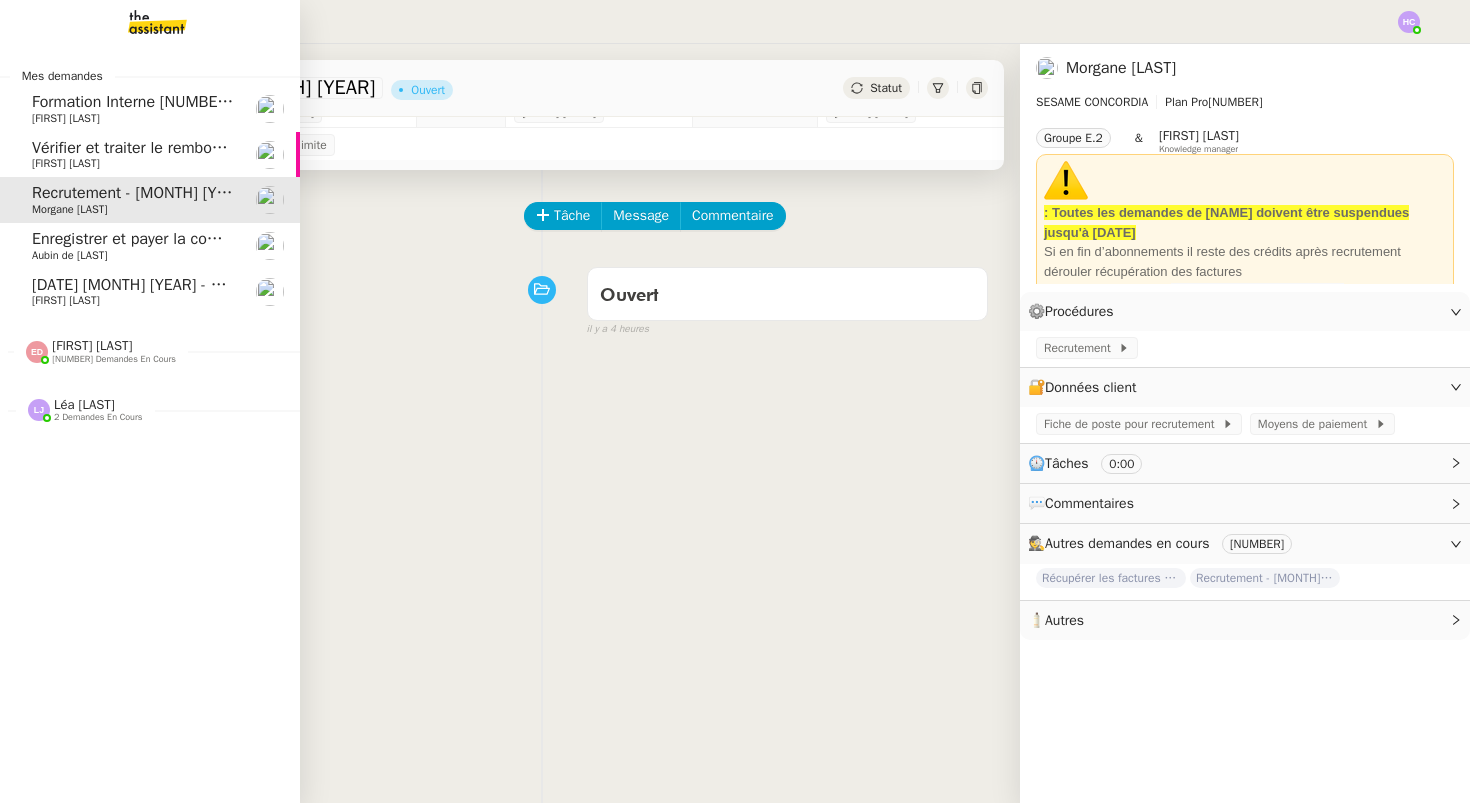 click on "Vérifier et traiter le remboursement des factures" 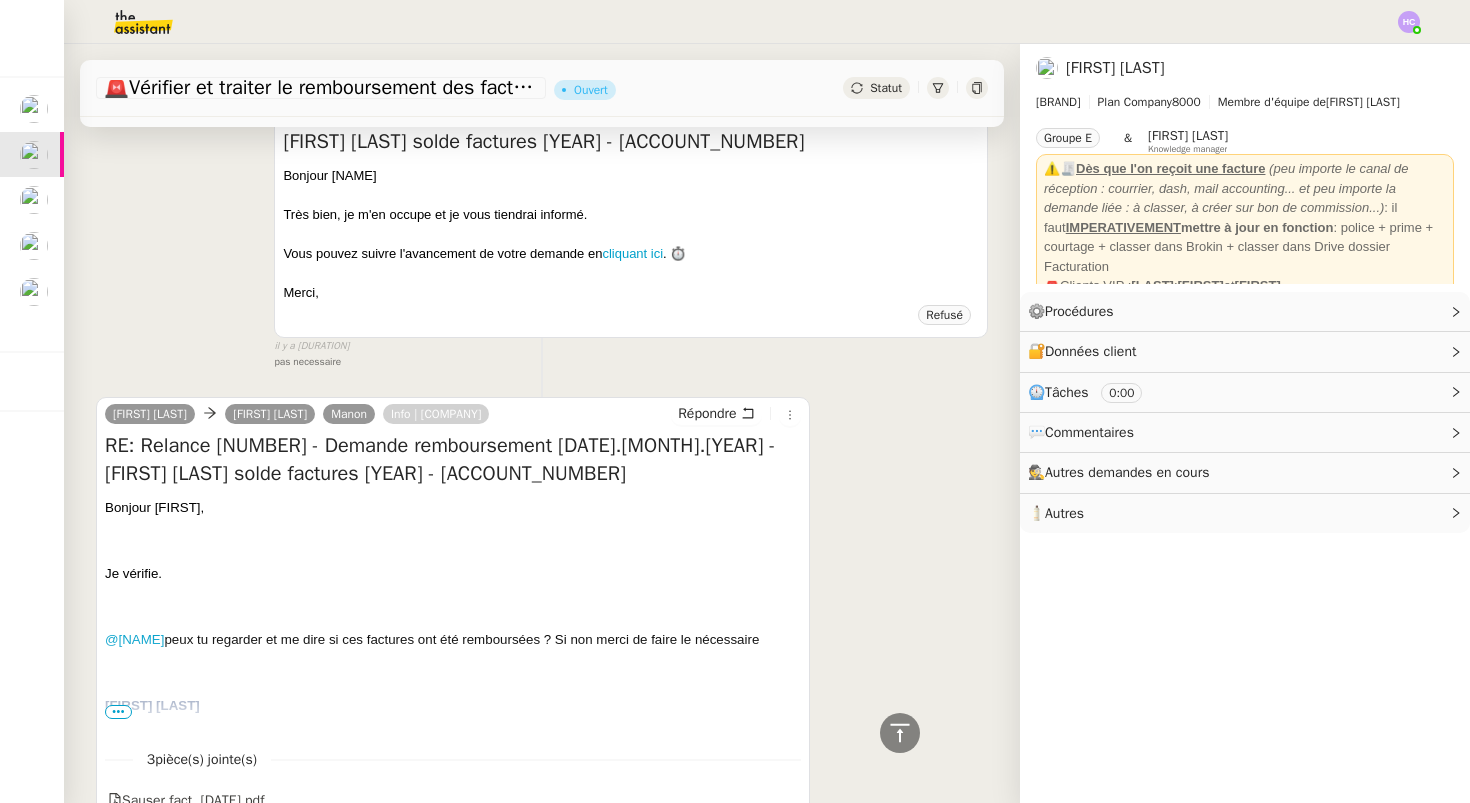 scroll, scrollTop: 860, scrollLeft: 0, axis: vertical 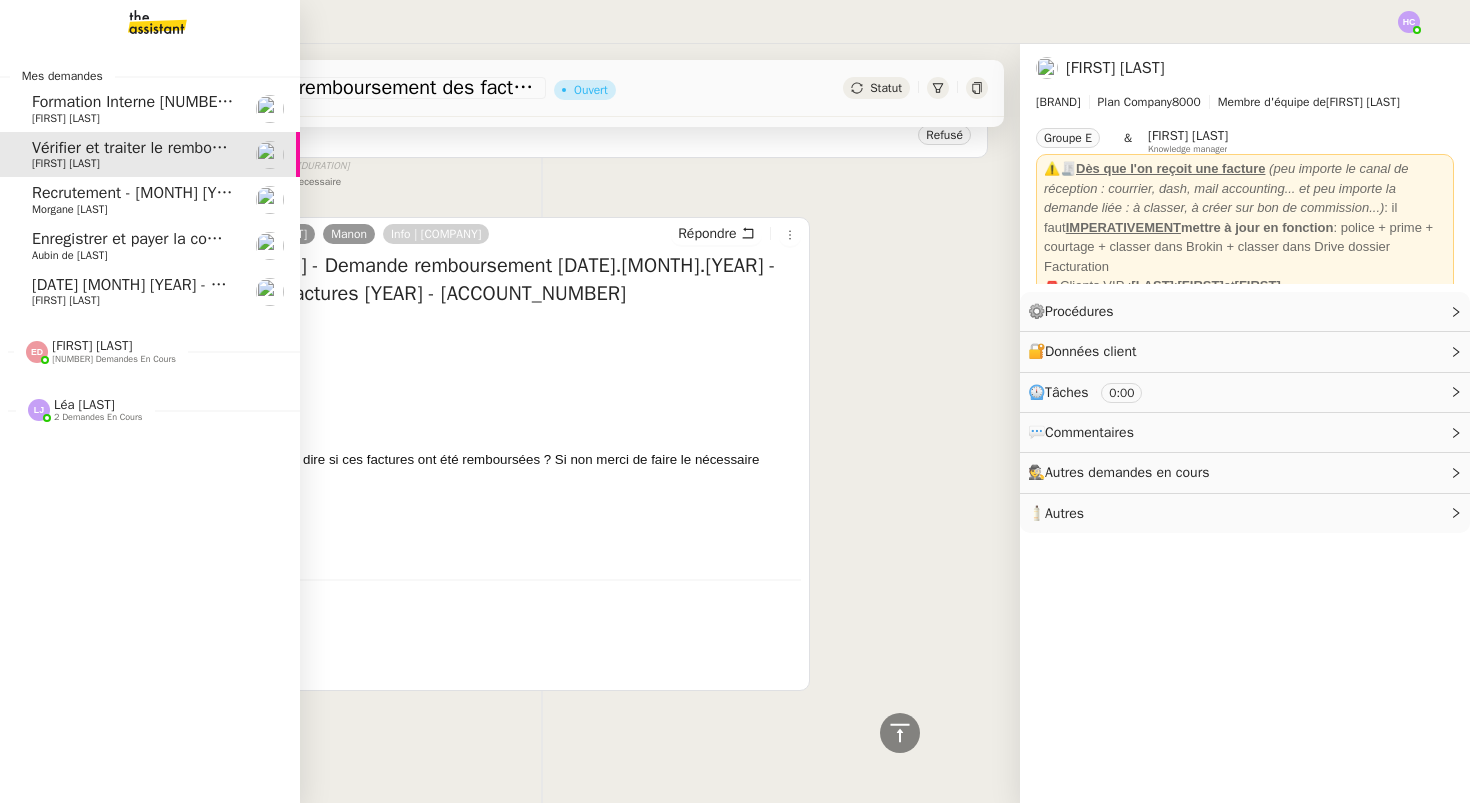 click on "[DATE] [MONTH] [YEAR] - QUOTIDIEN Gestion boite mail Accounting" 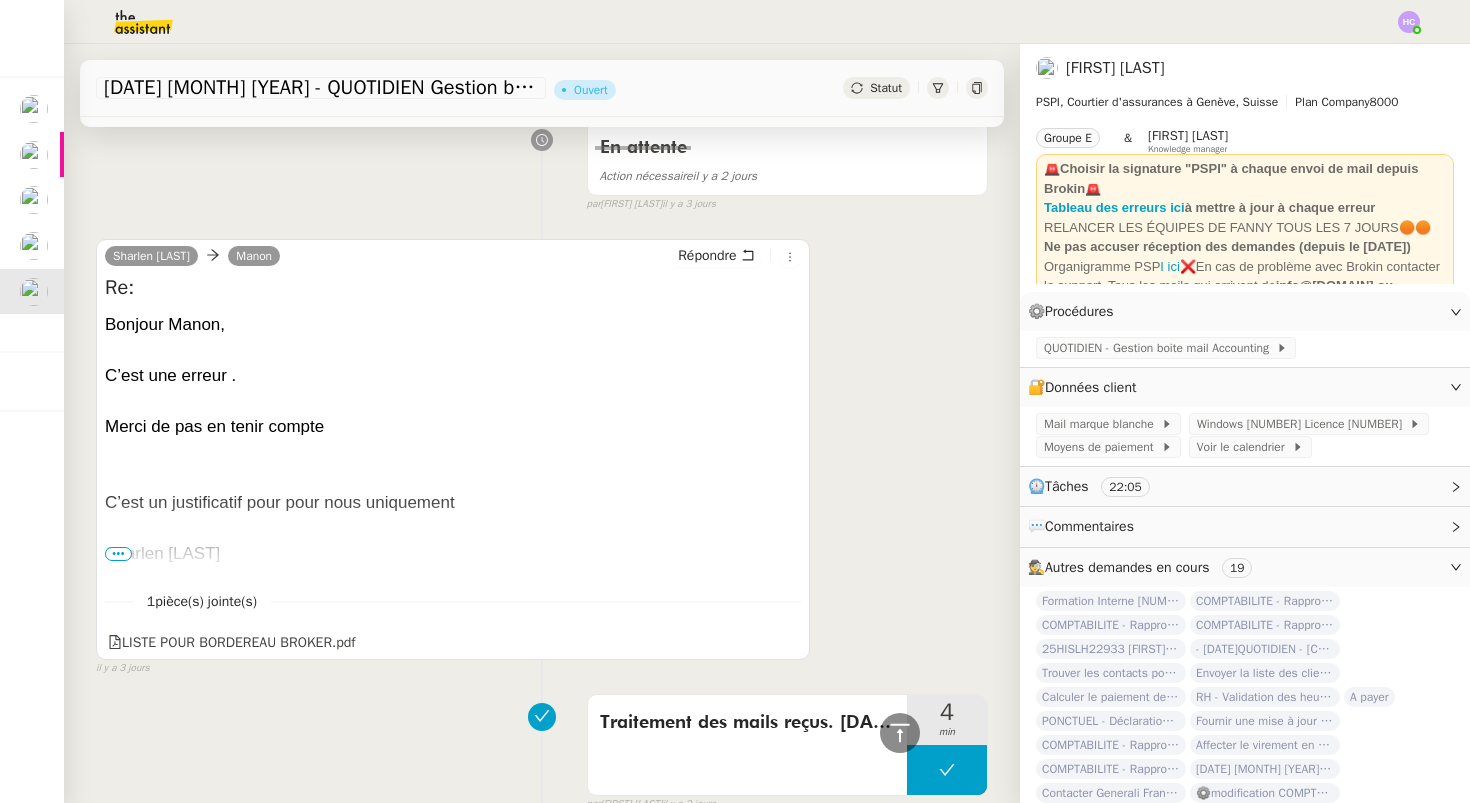 scroll, scrollTop: 1139, scrollLeft: 0, axis: vertical 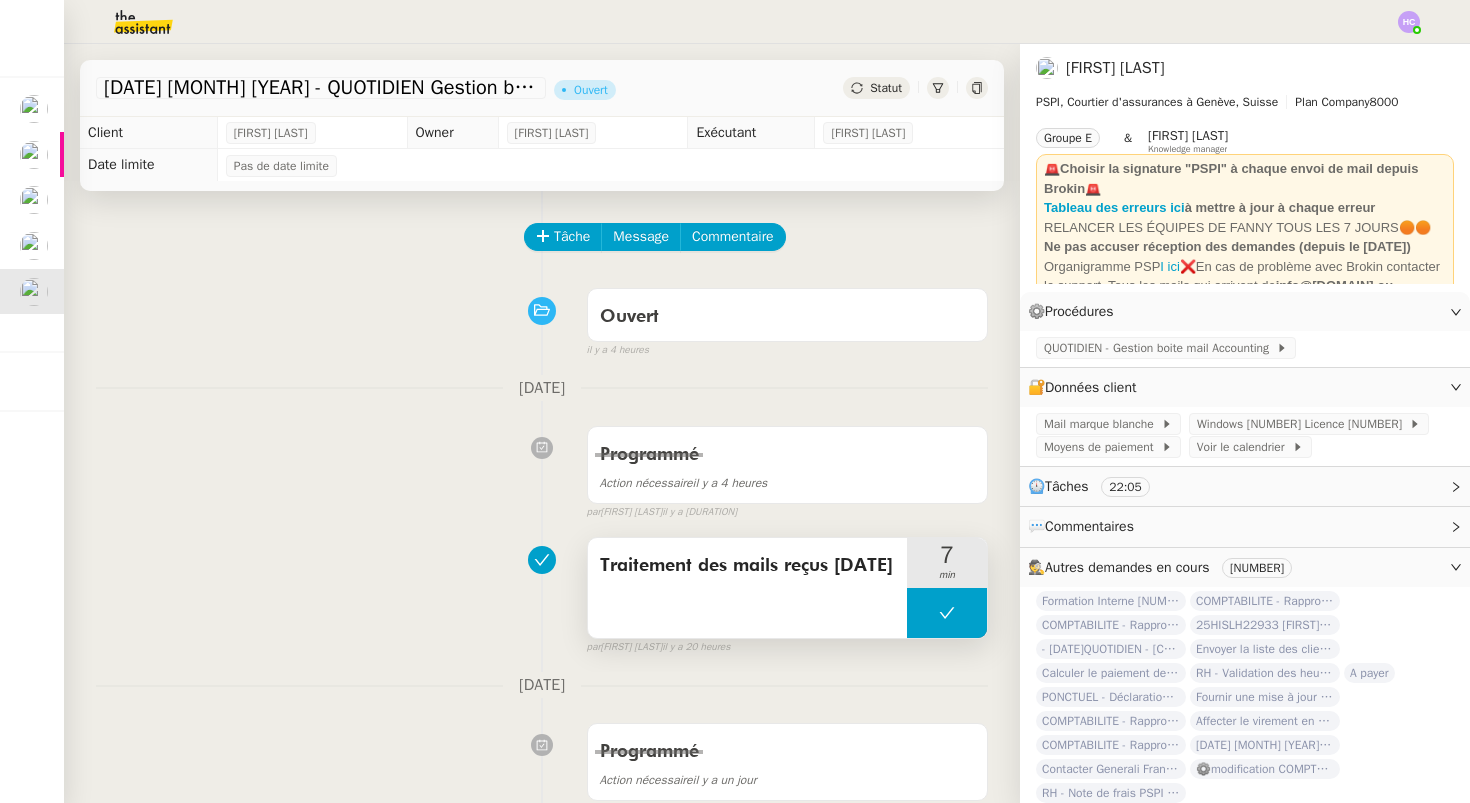 click on "Traitement des mails reçus [DATE]" at bounding box center [747, 566] 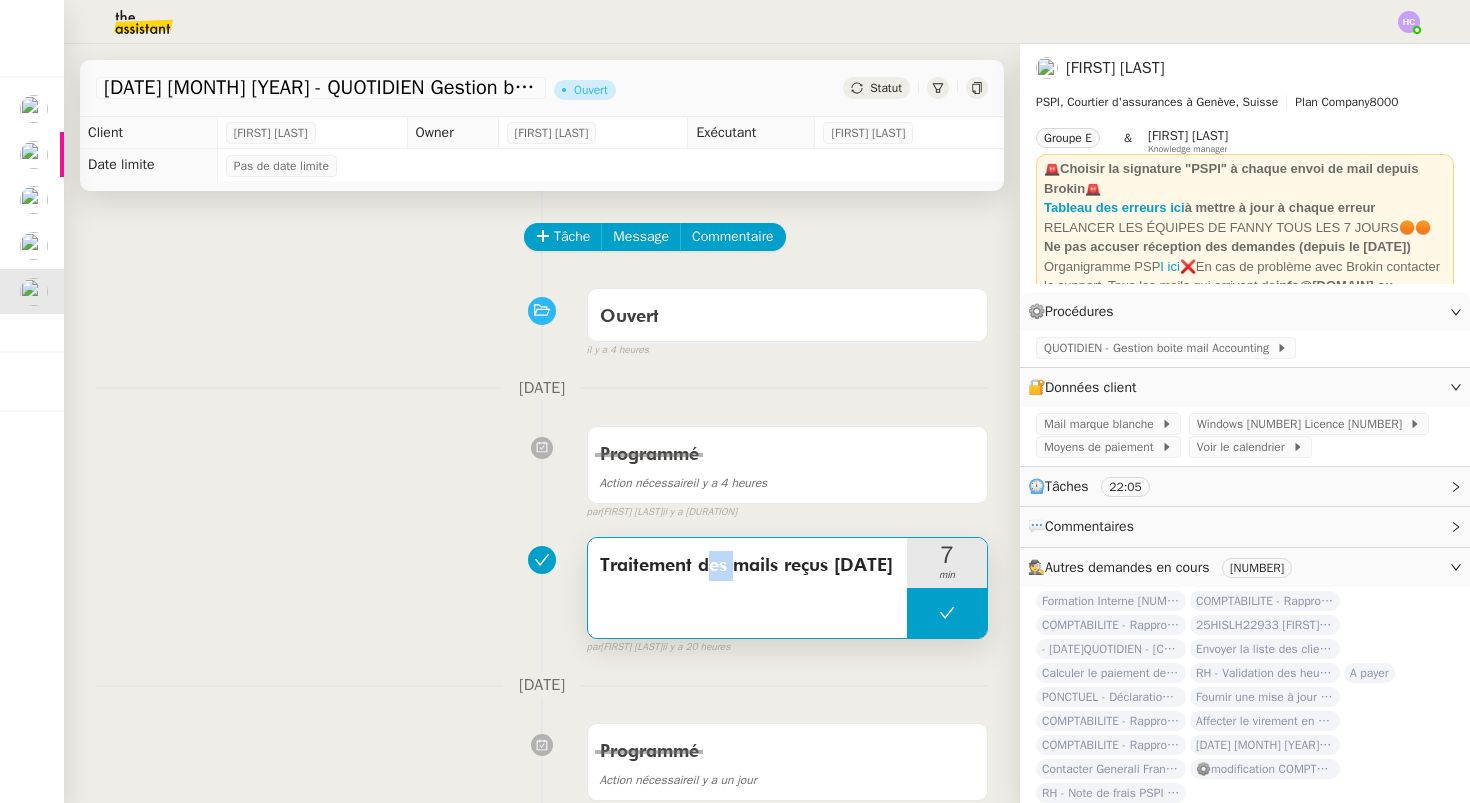 click on "Traitement des mails reçus [DATE]" at bounding box center (747, 566) 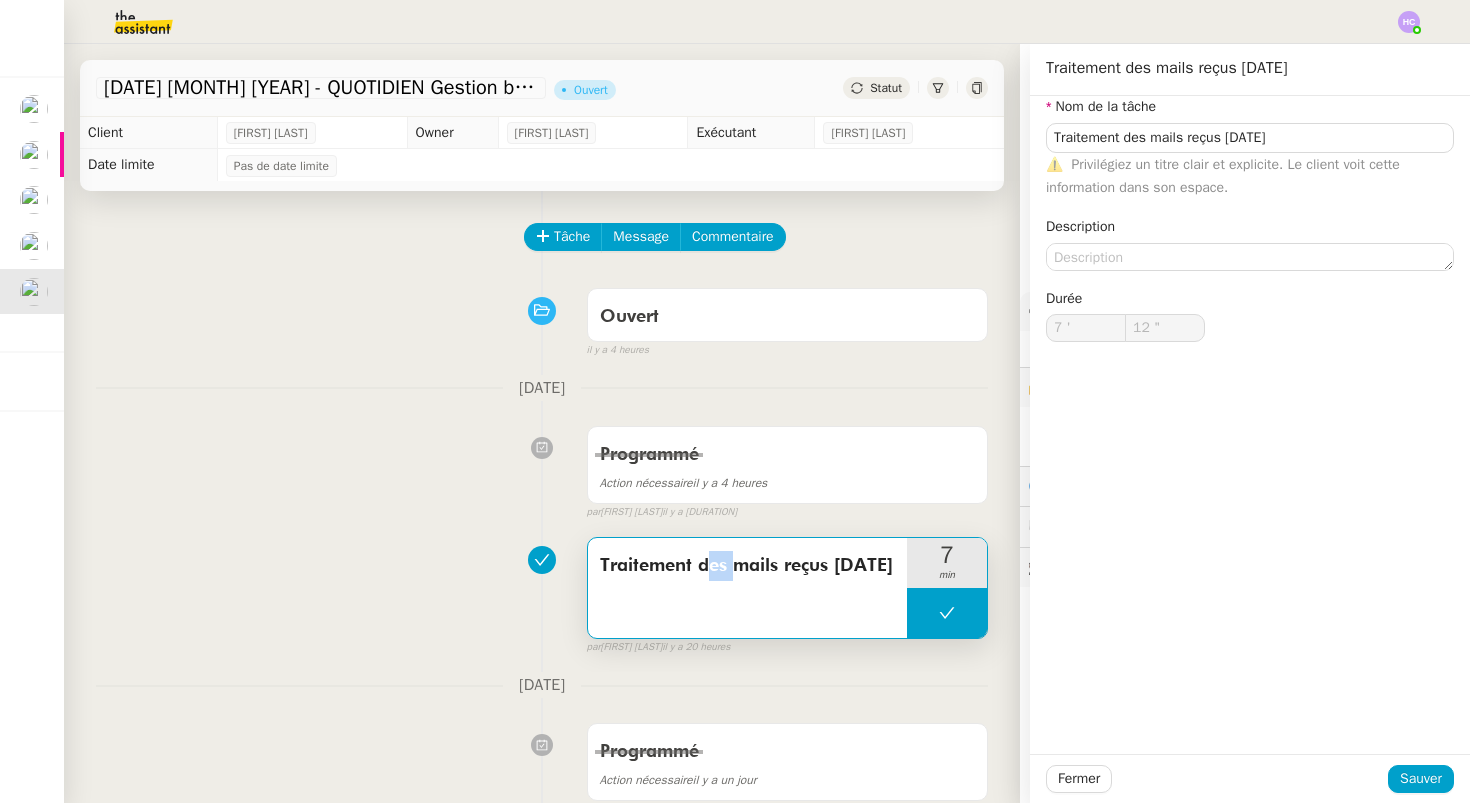 click on "Traitement des mails reçus [DATE]" at bounding box center (747, 566) 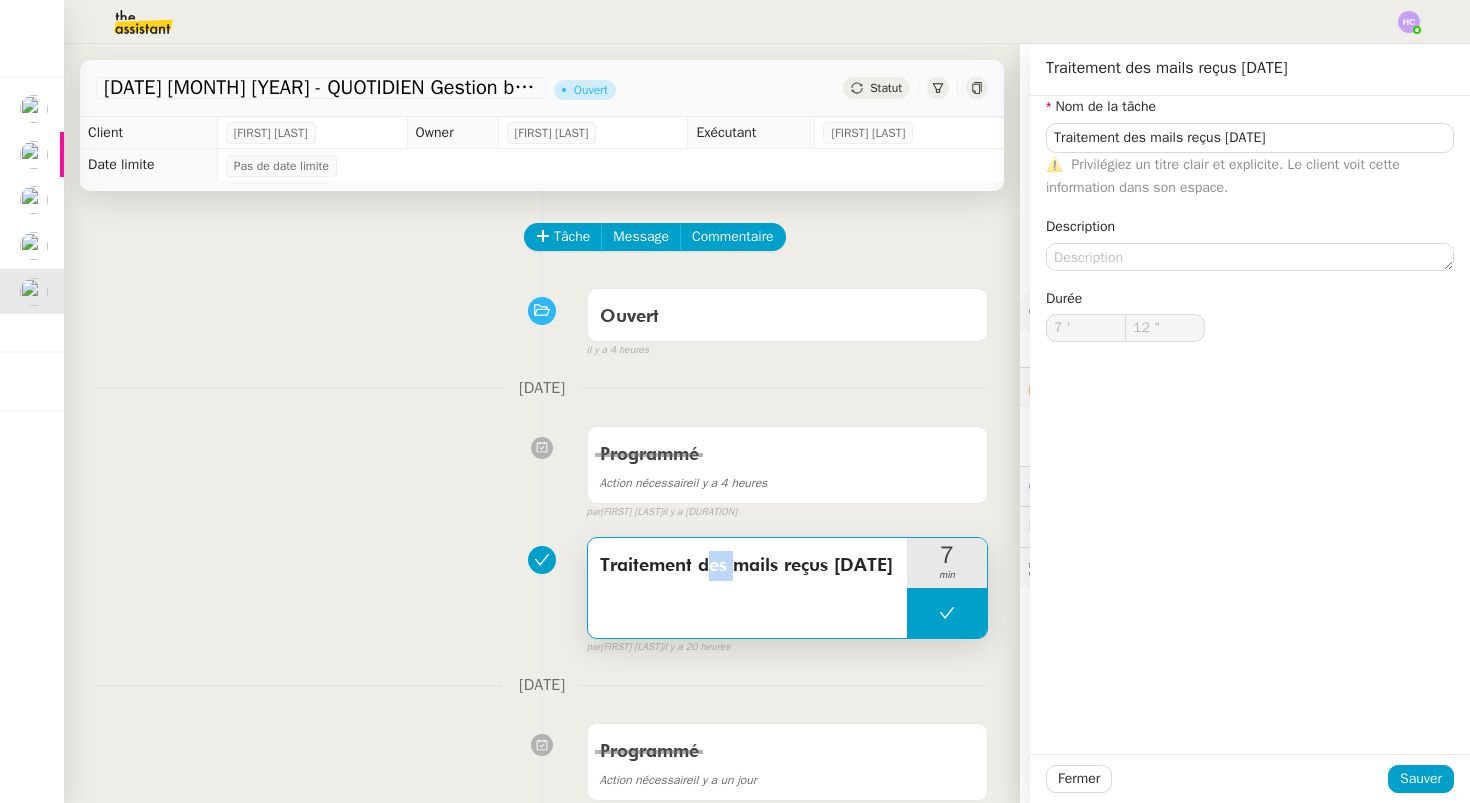 click on "Traitement des mails reçus [DATE]" at bounding box center [747, 566] 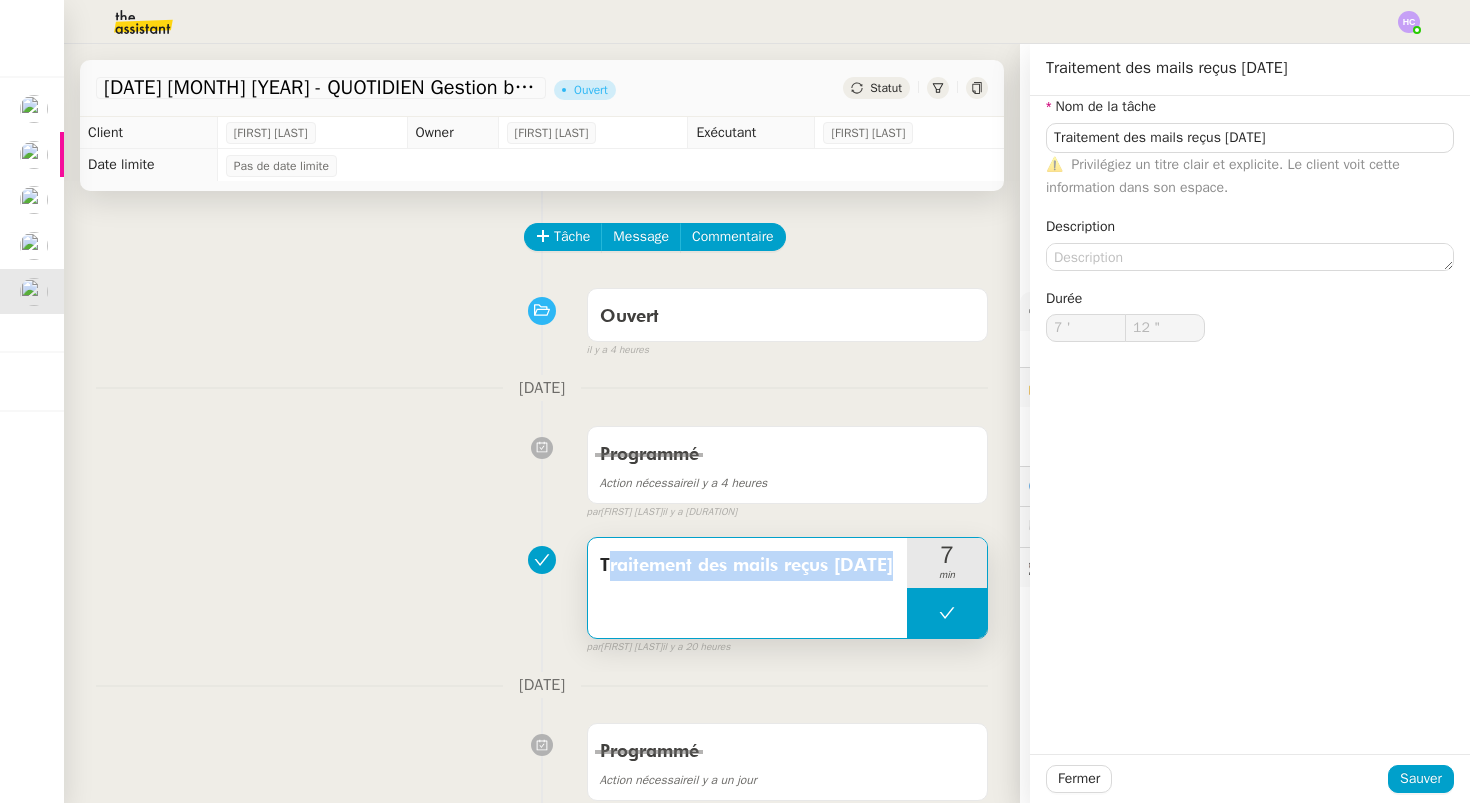 click on "Traitement des mails reçus [DATE]" at bounding box center (747, 566) 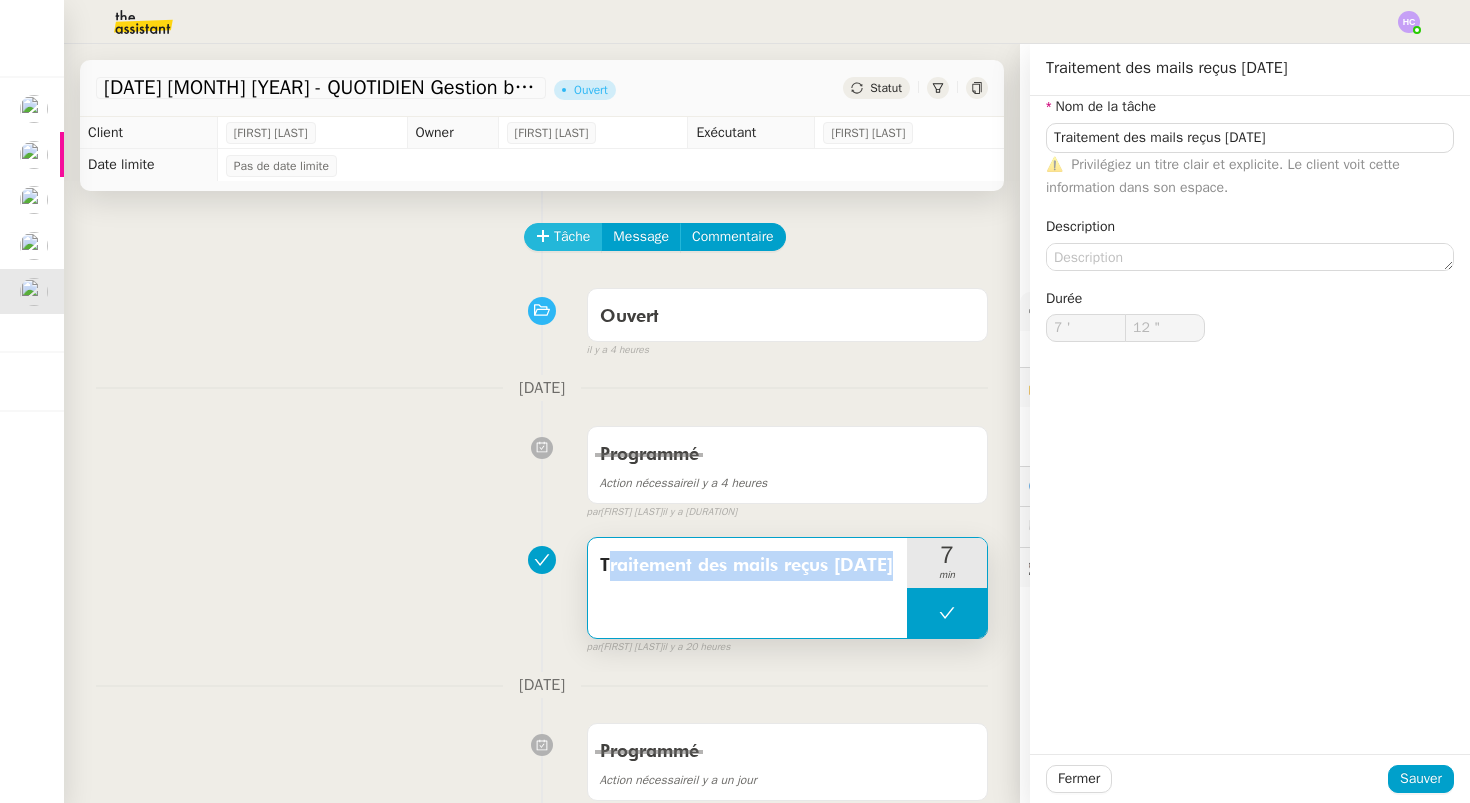 click on "Tâche" 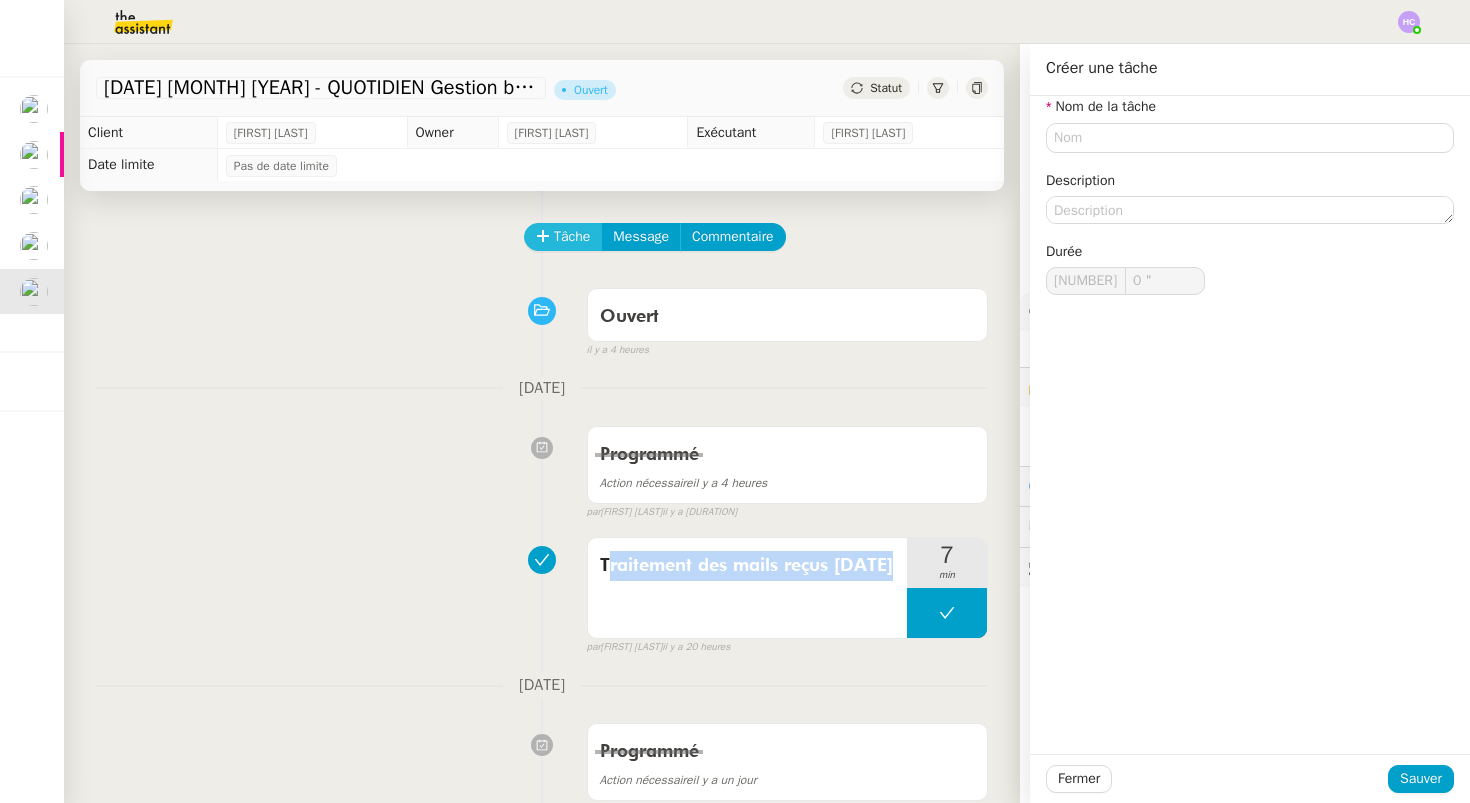 click on "Tâche" 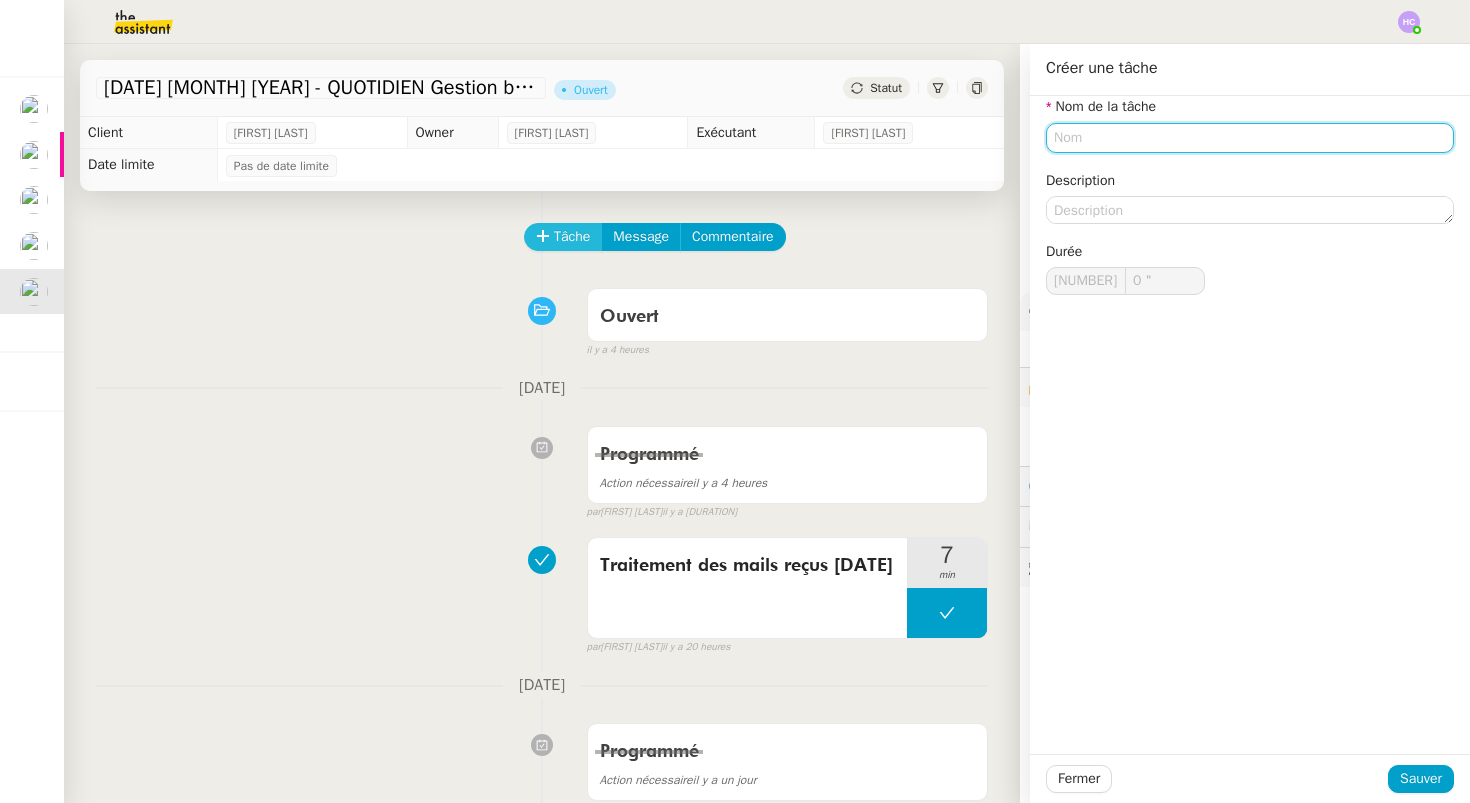 paste on "Traitement des mails reçus [DATE]" 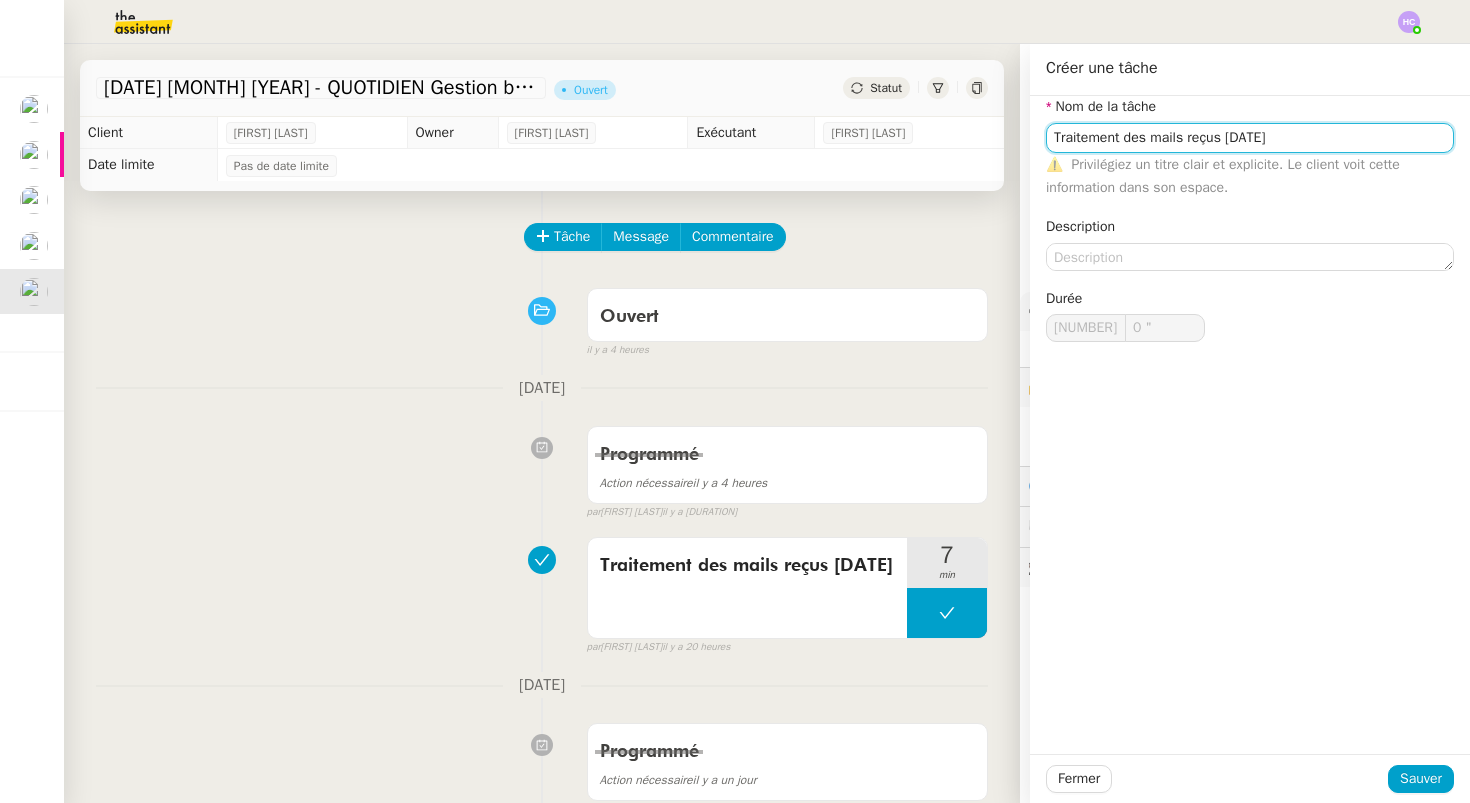 drag, startPoint x: 1284, startPoint y: 134, endPoint x: 1233, endPoint y: 134, distance: 51 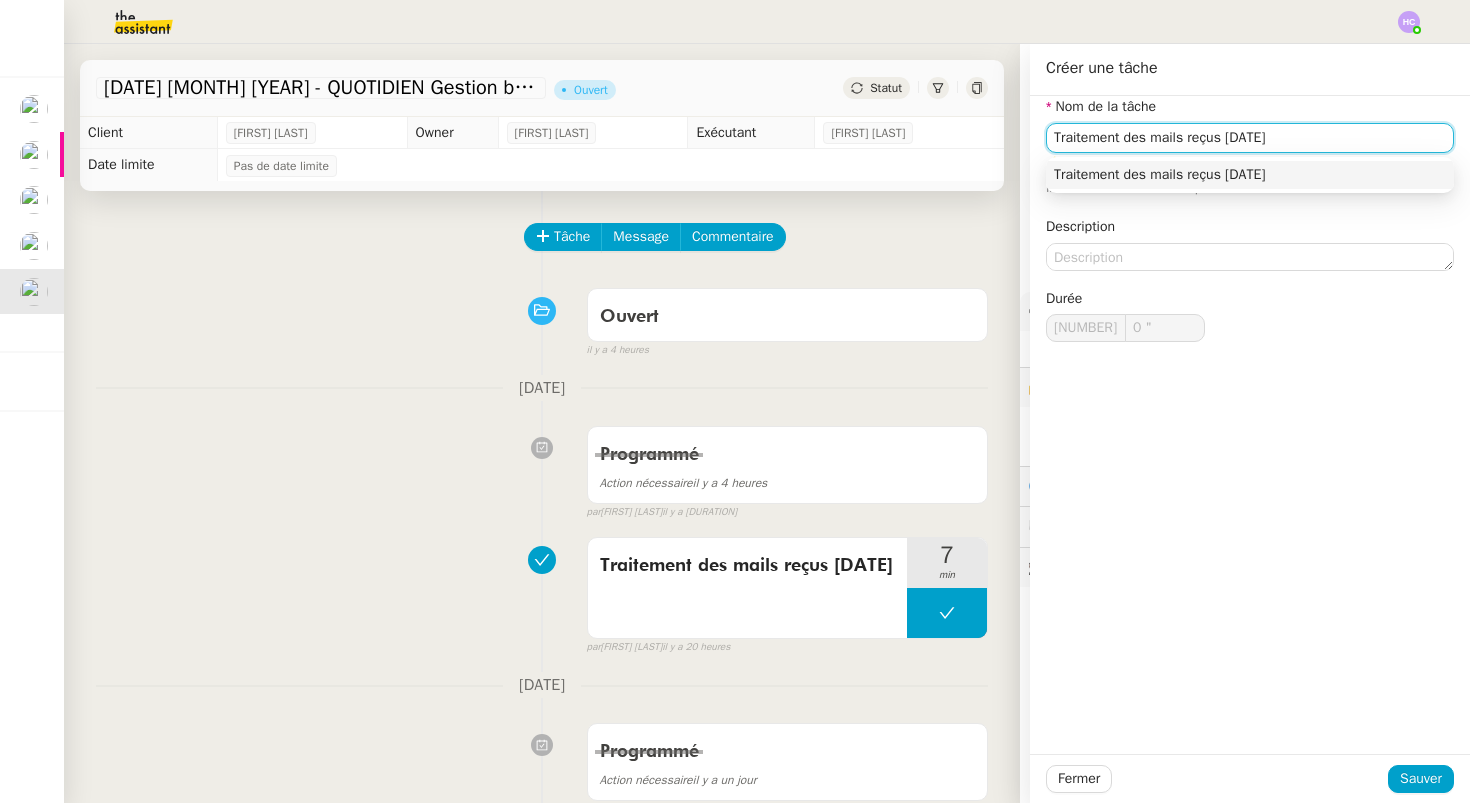 click on "Traitement des mails reçus [DATE]" at bounding box center [1250, 175] 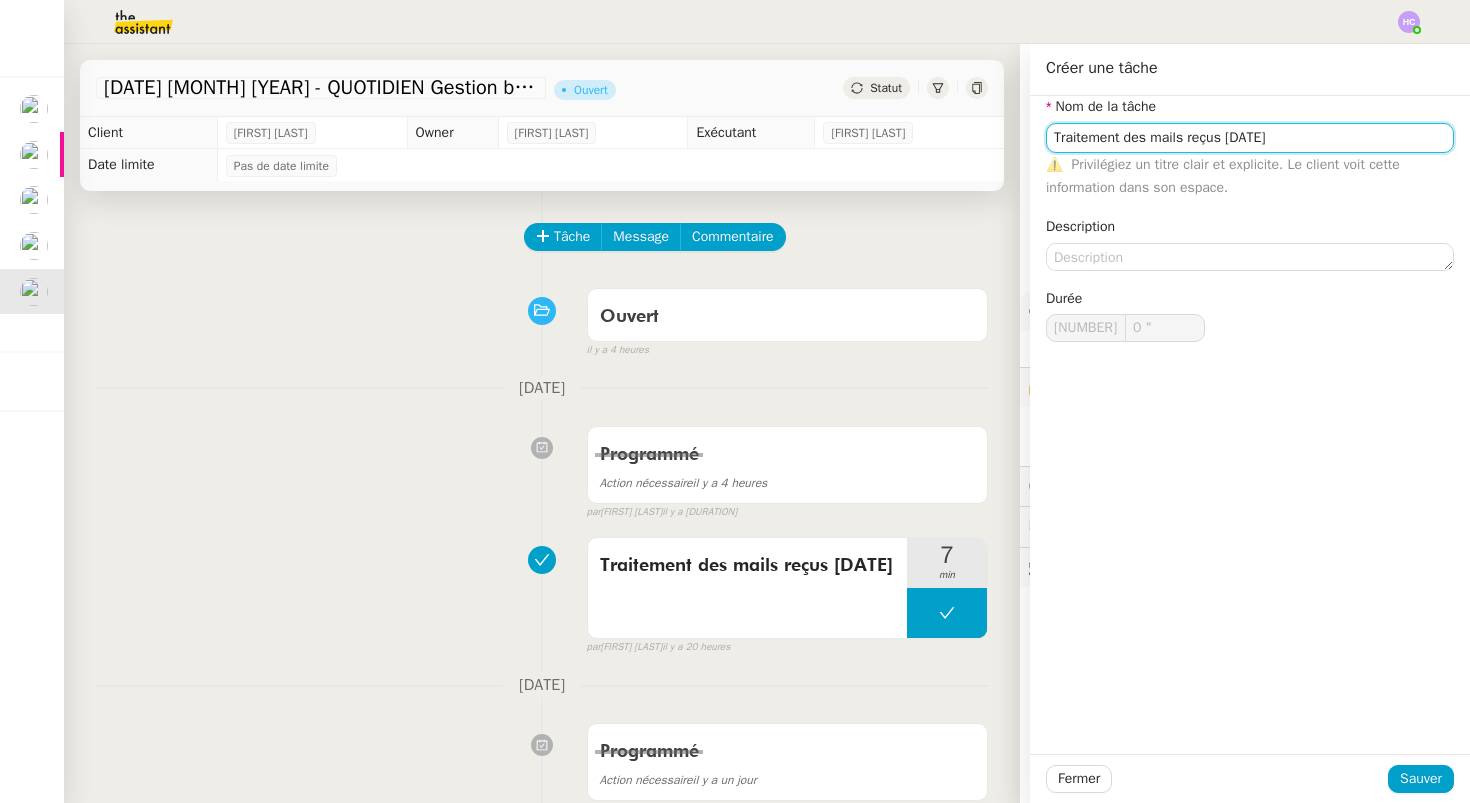 type on "Traitement des mails reçus [DATE]" 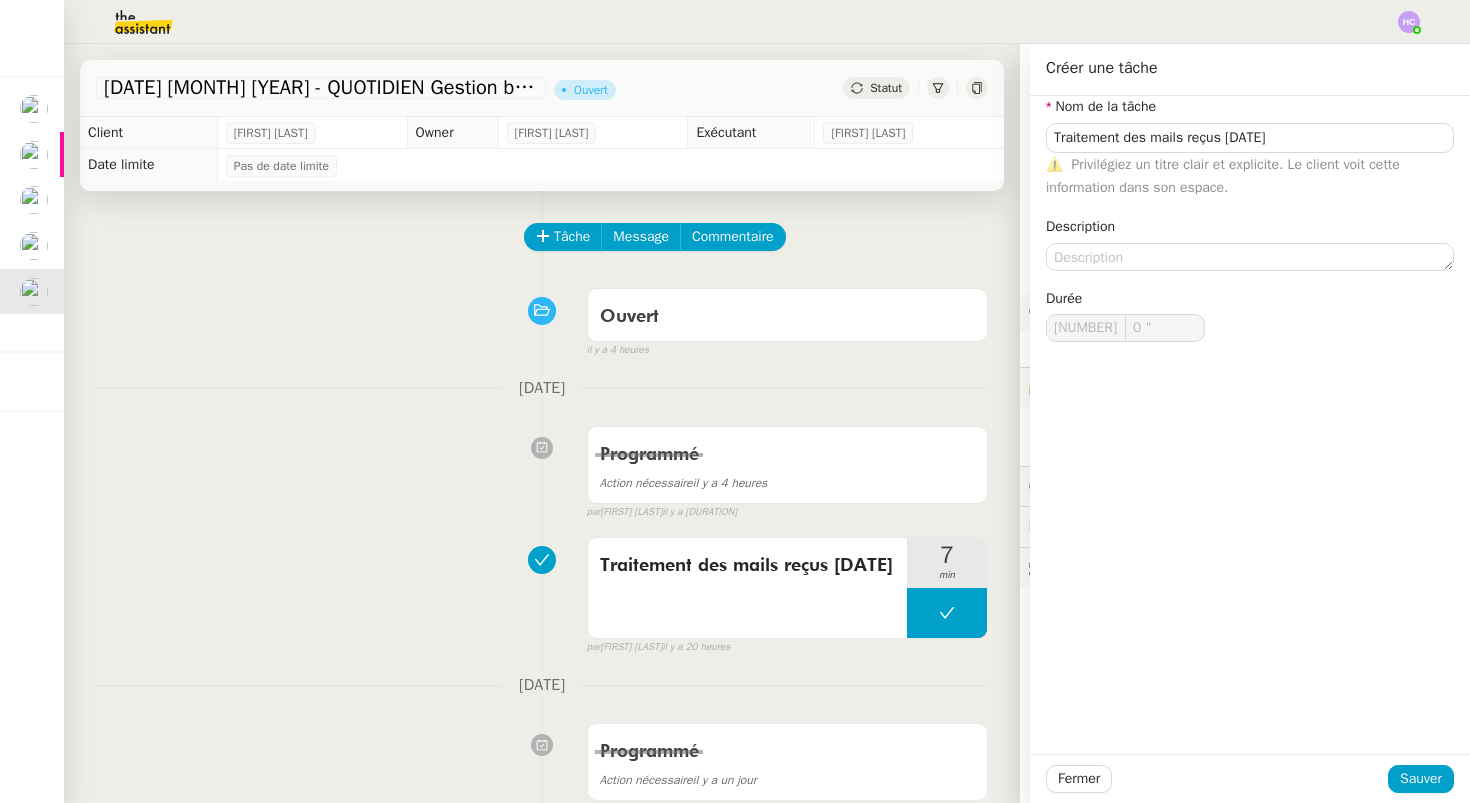 click on "Fermer Sauver" 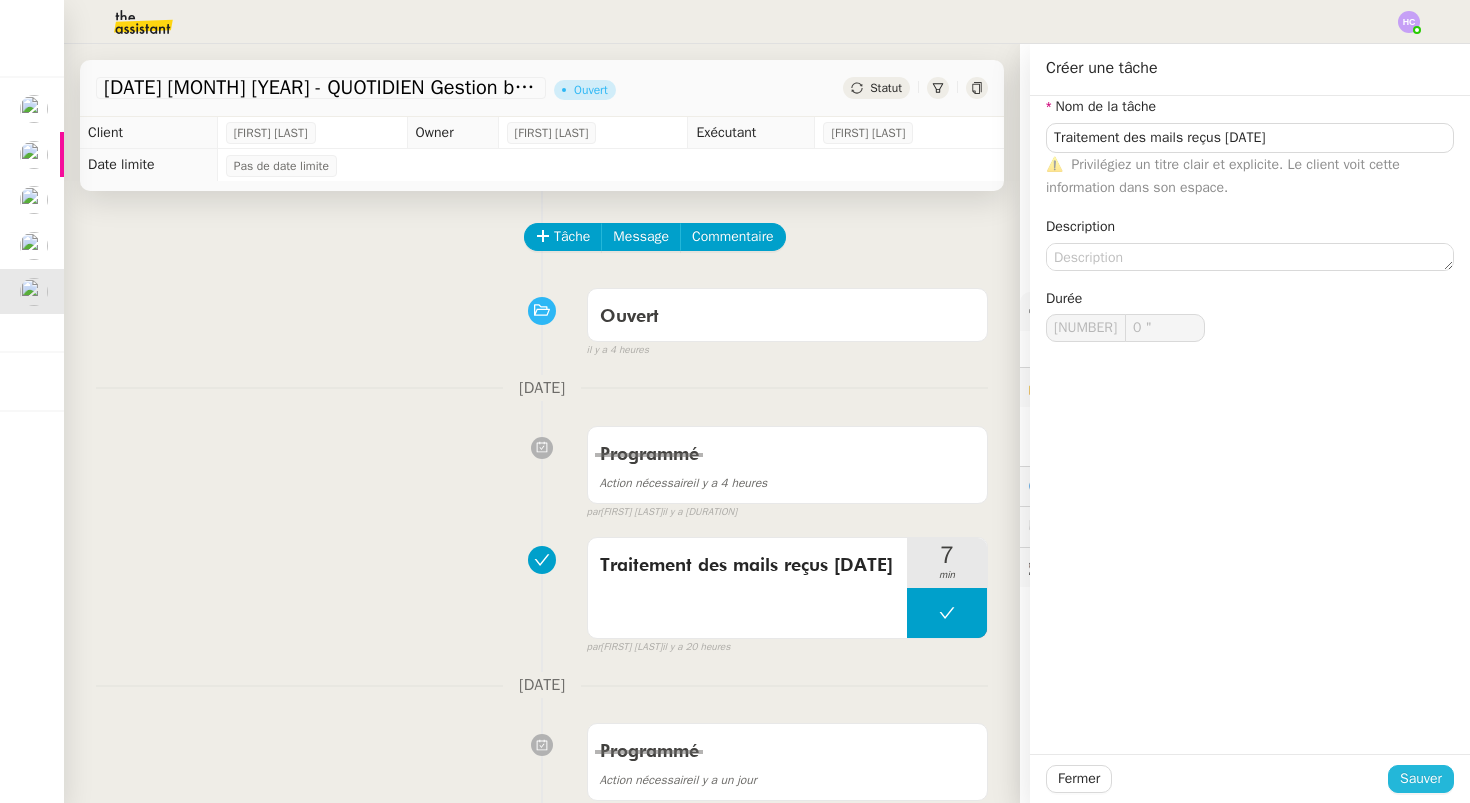 click on "Sauver" 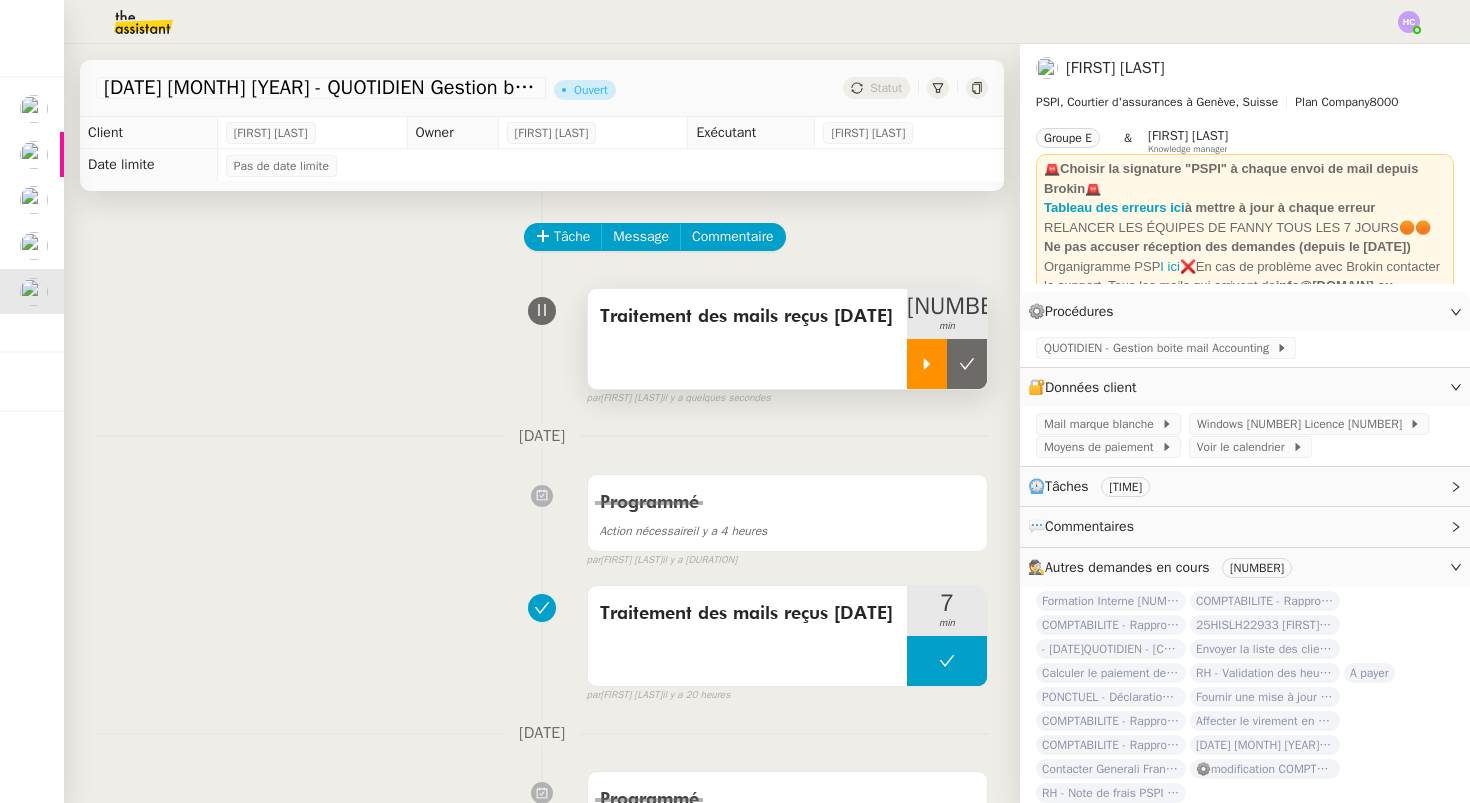 click at bounding box center (927, 364) 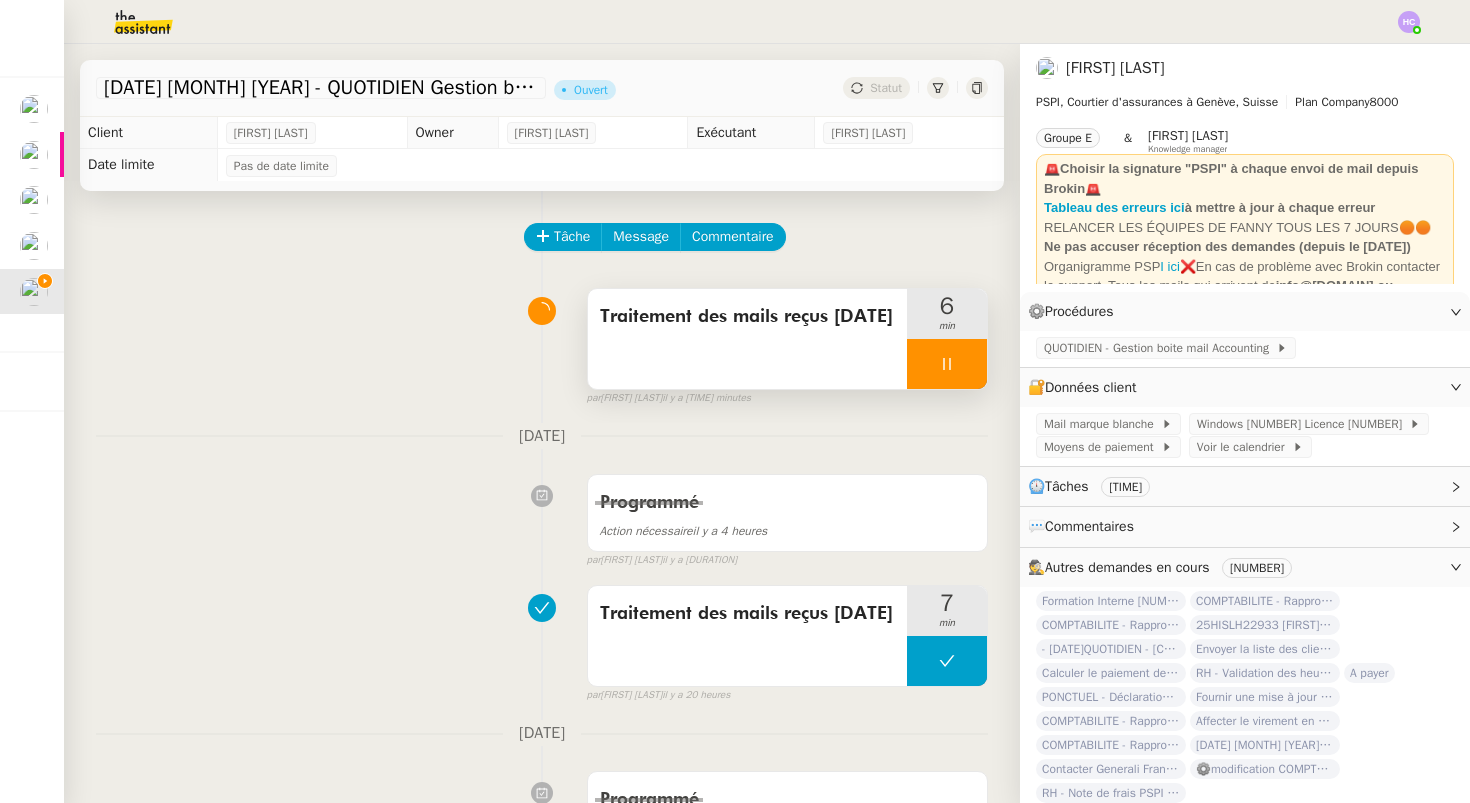 click 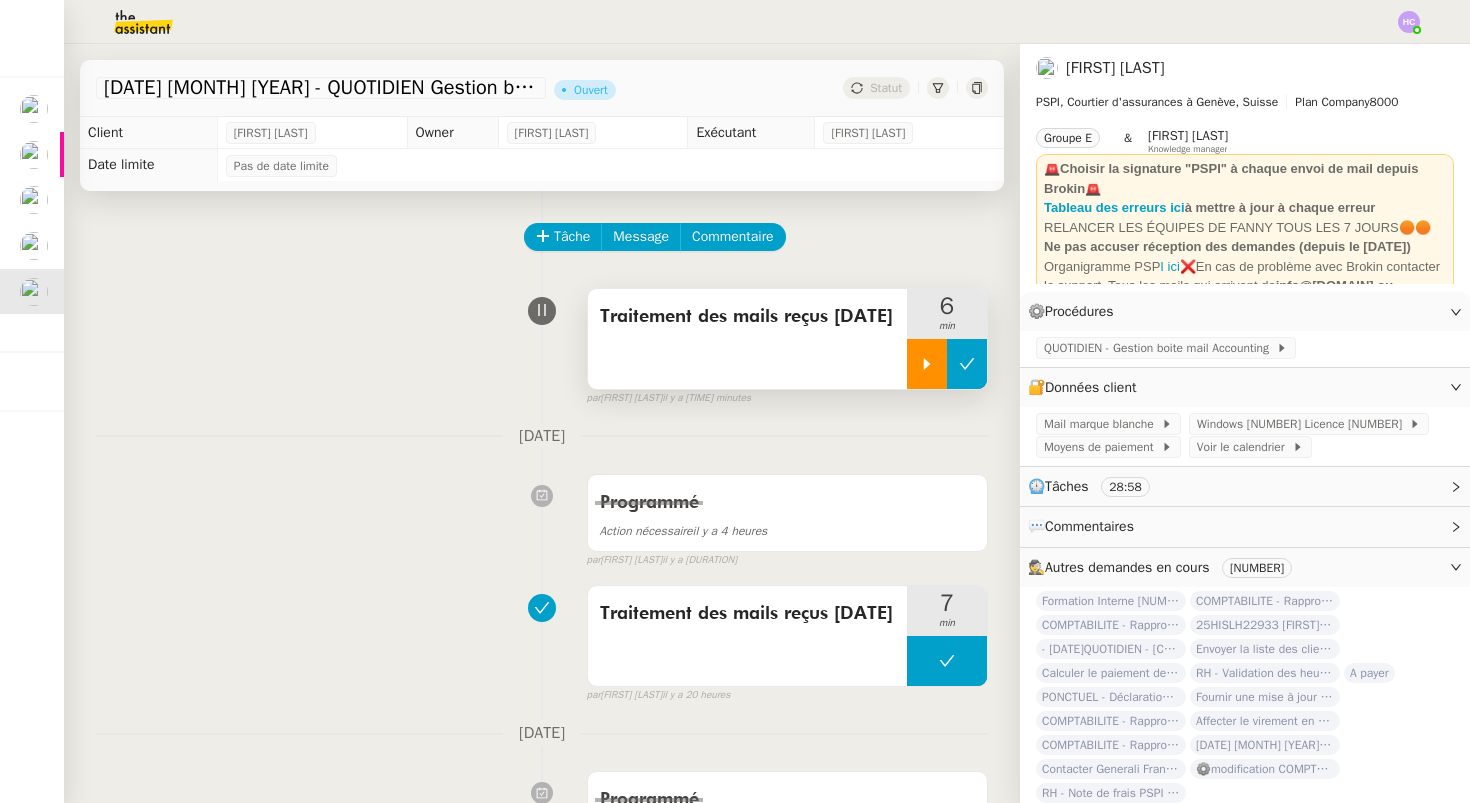 click at bounding box center [967, 364] 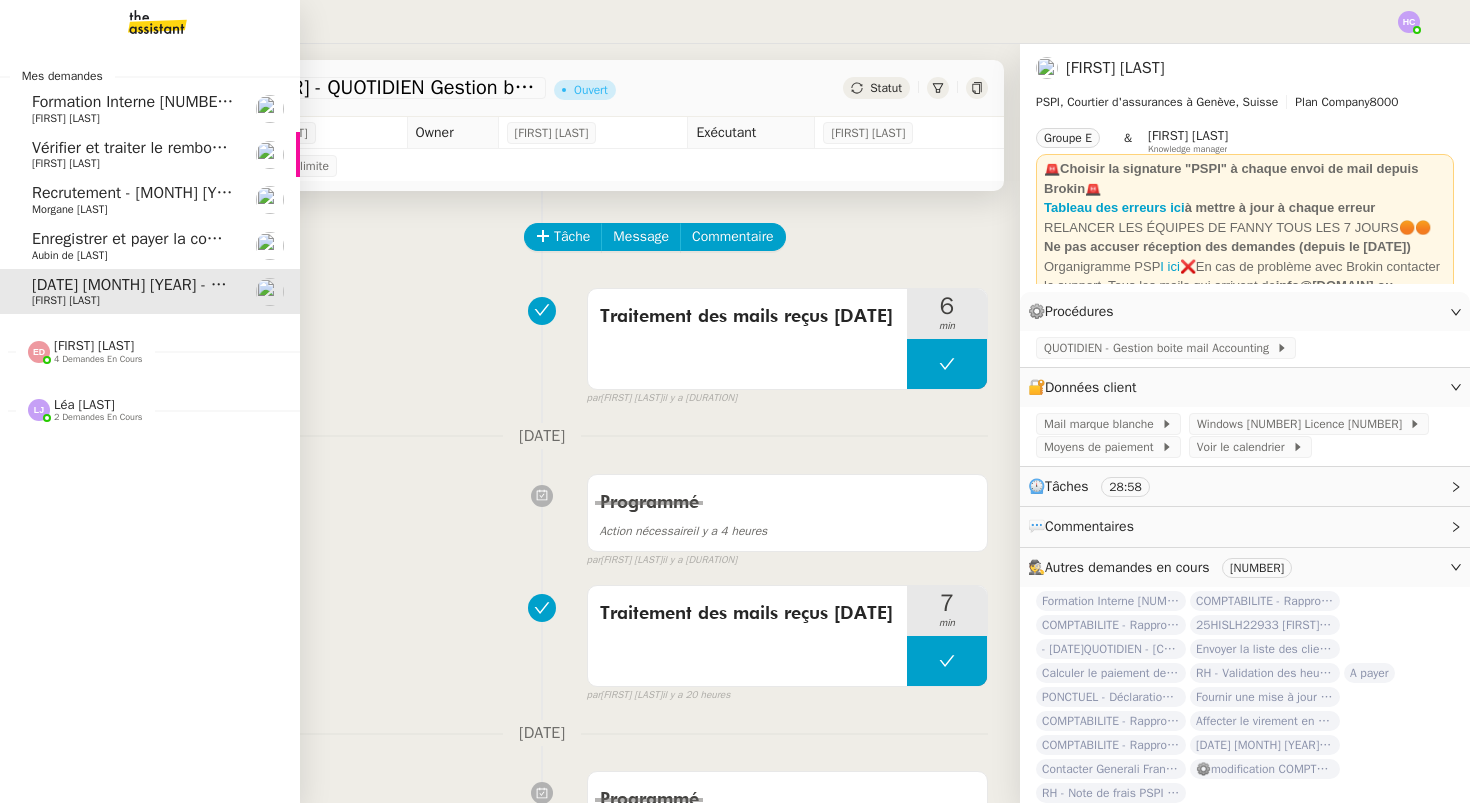 click on "[DATE] [MONTH] [YEAR] - QUOTIDIEN Gestion boite mail Accounting" 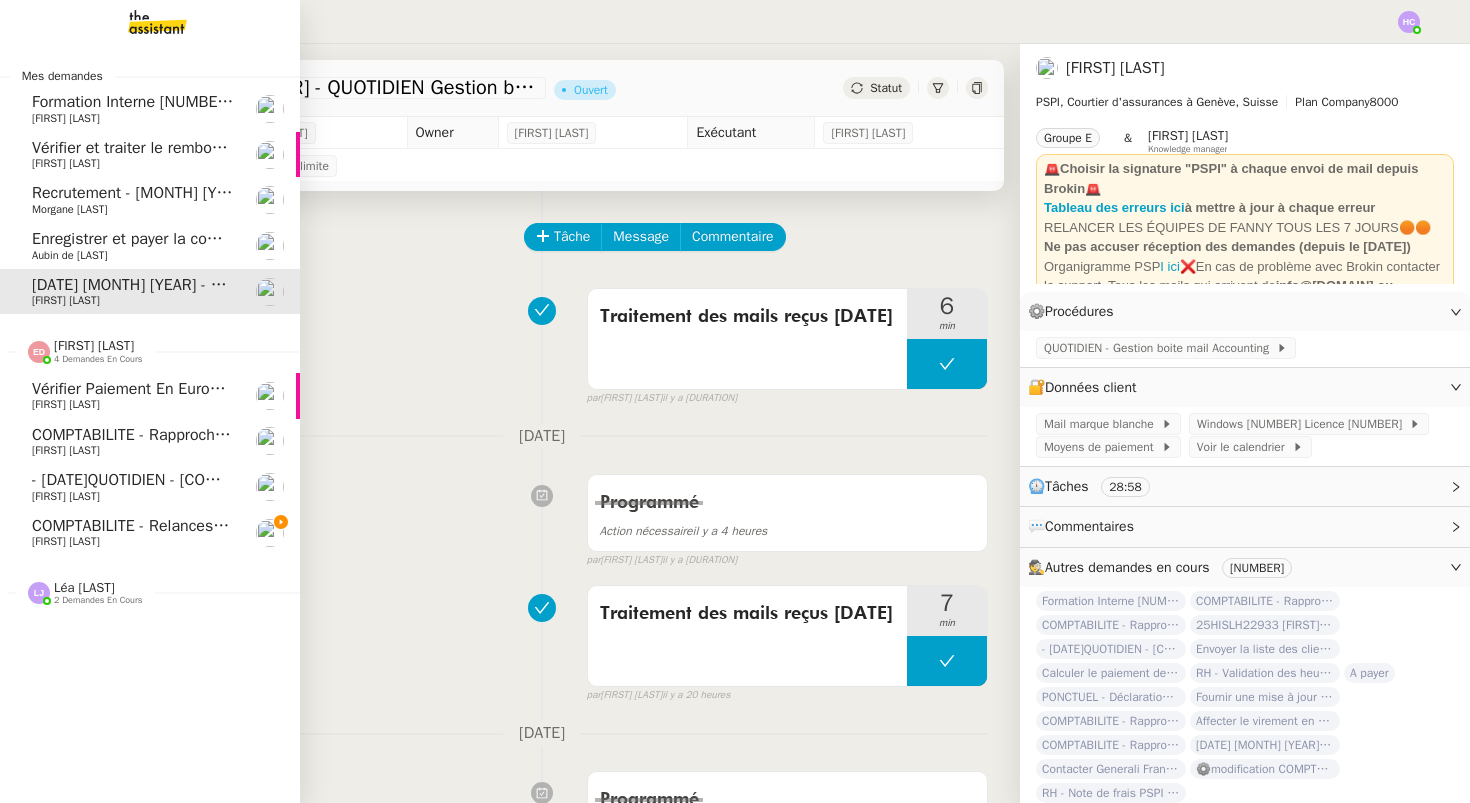 click on "[FIRST] [LAST]    4 demandes en cours" 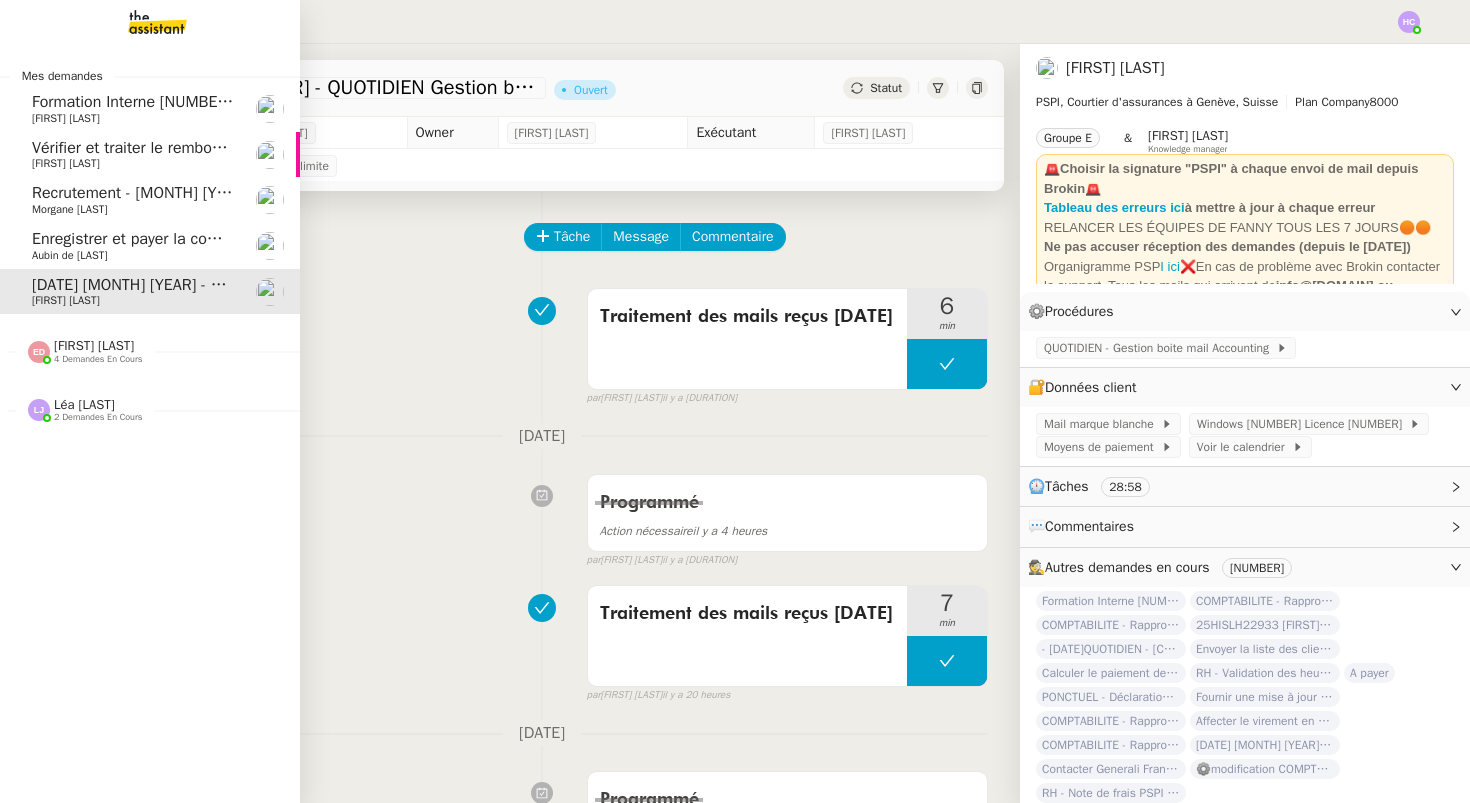 click on "Léa [LAST]" 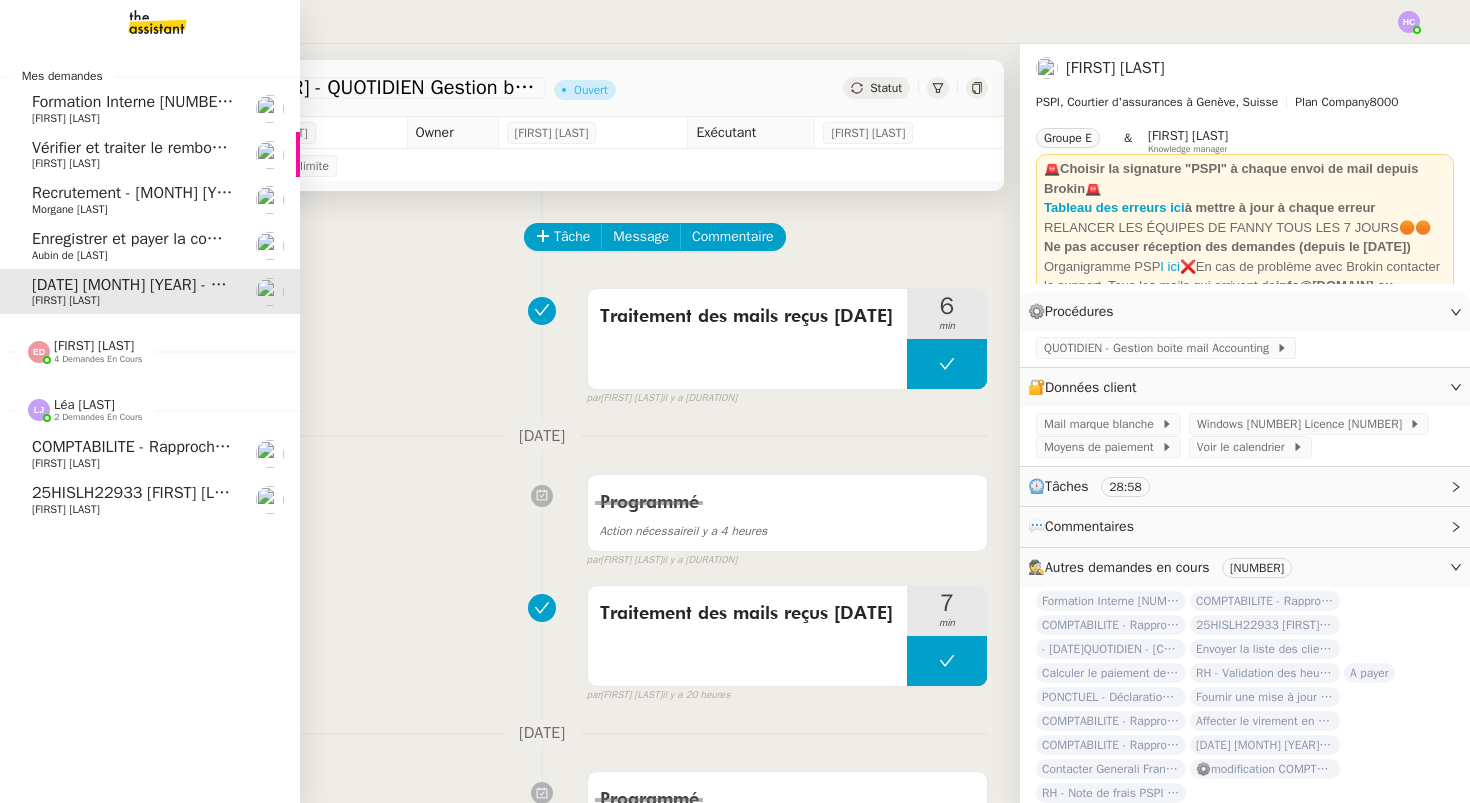 click on "Léa [LAST]" 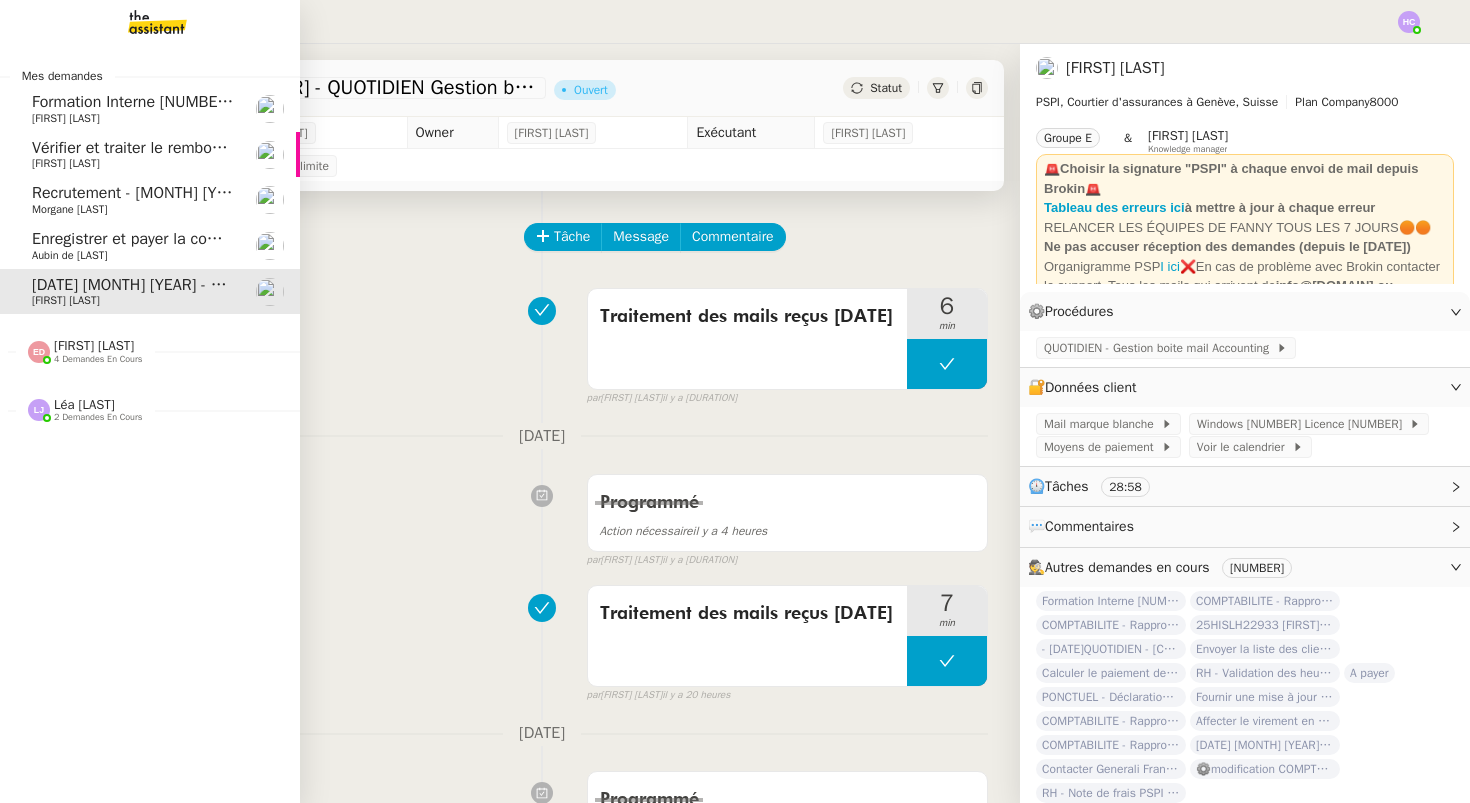 click on "[FIRST] [LAST]" 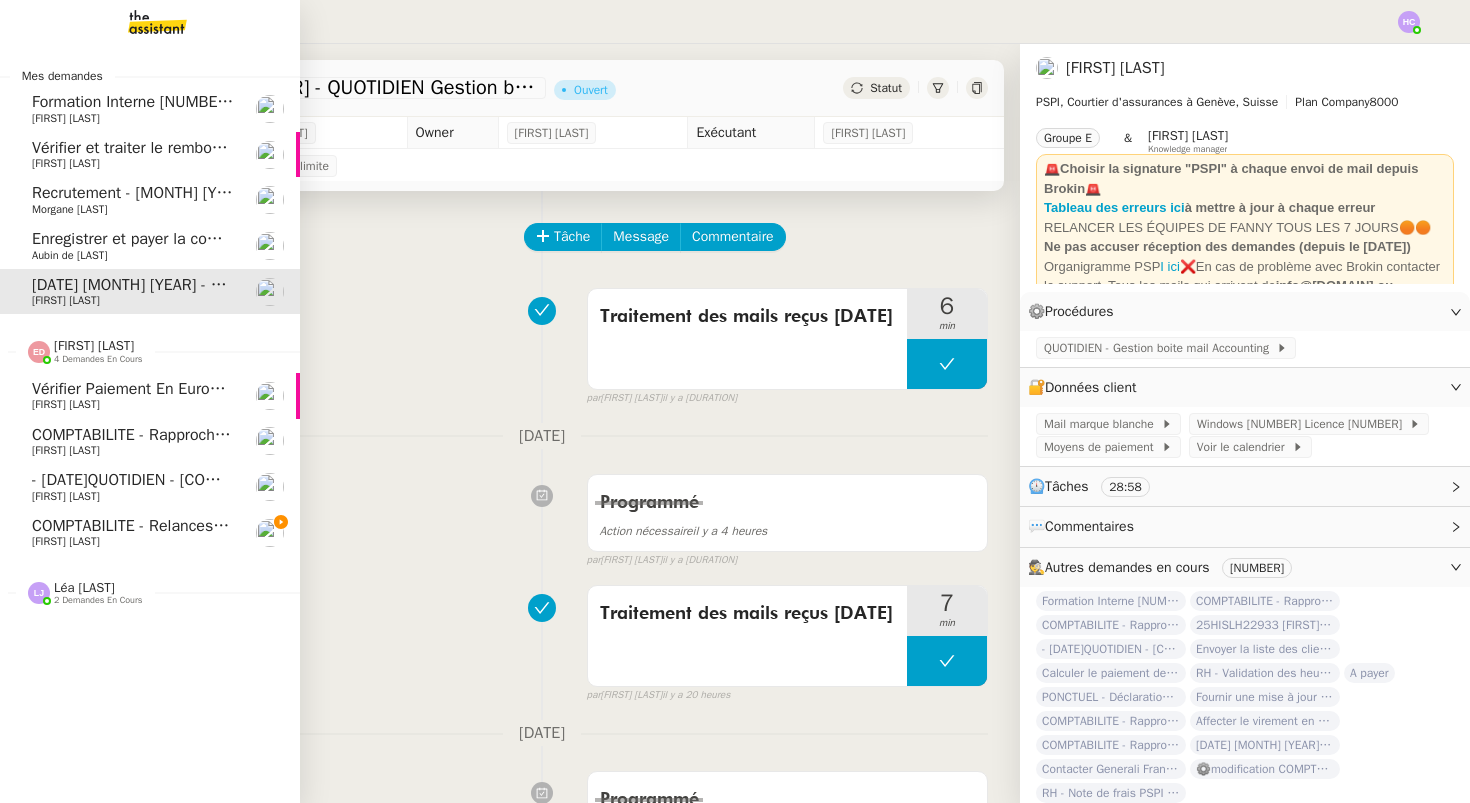 click on "[FIRST] [LAST]" 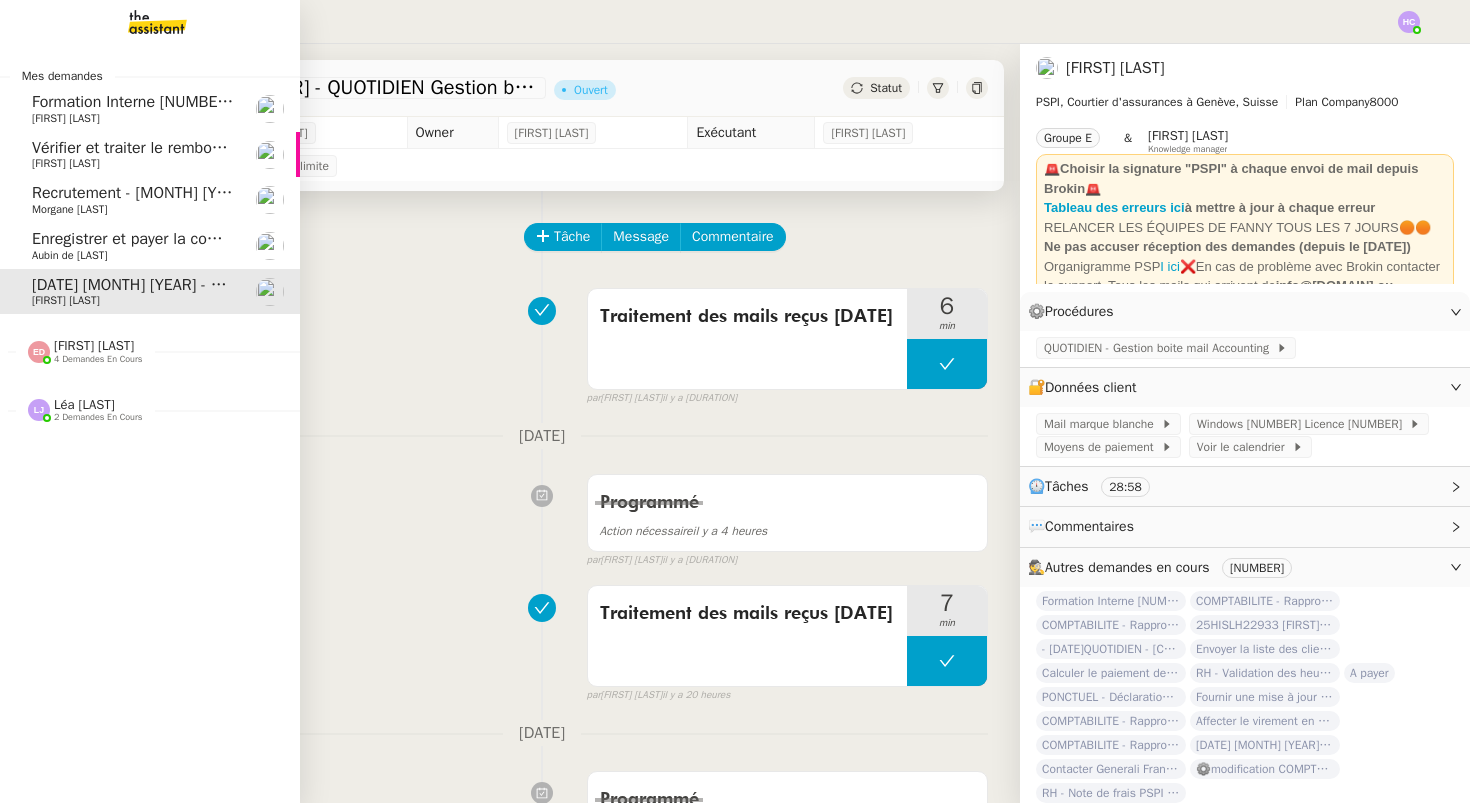 click on "[FIRST] [LAST]" 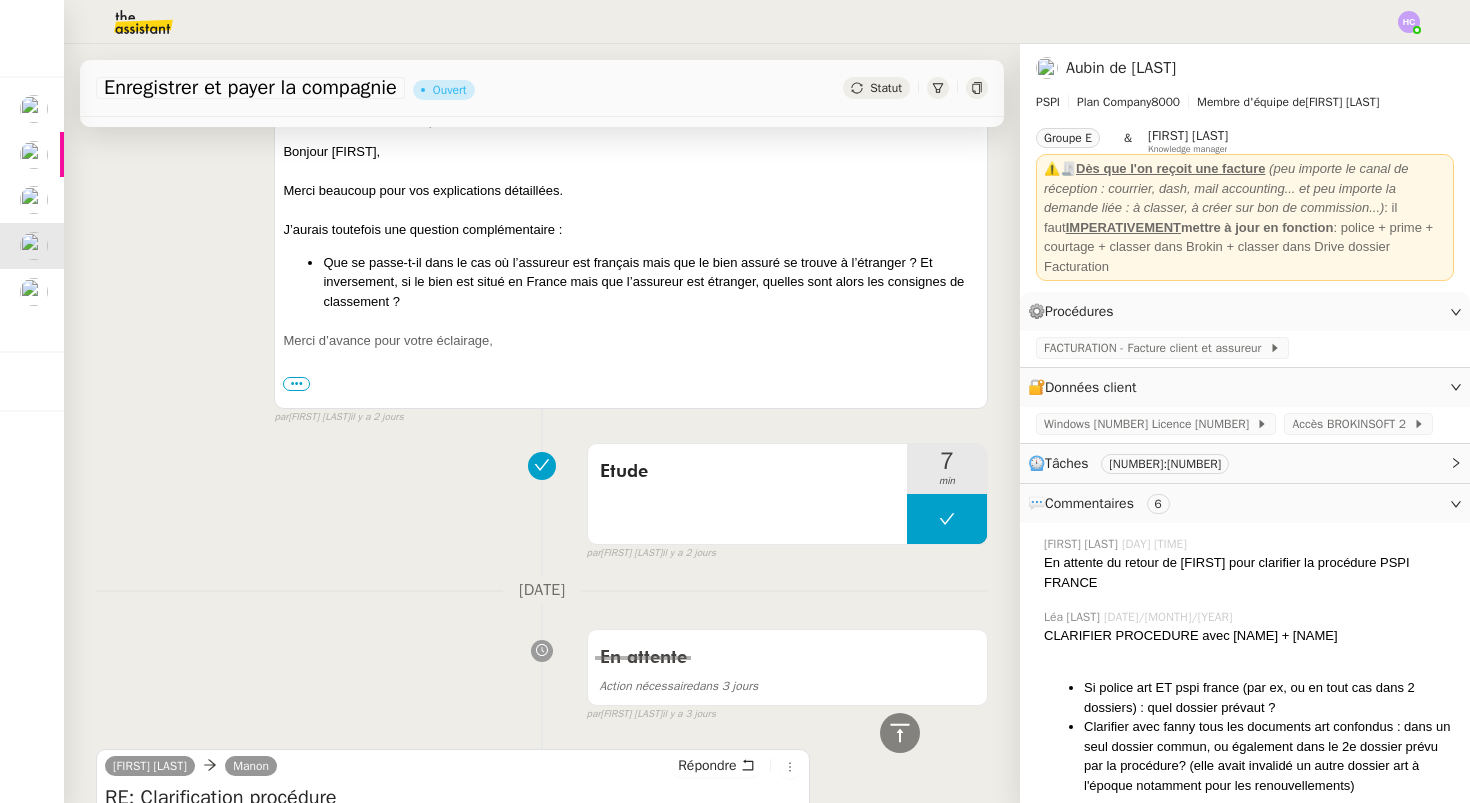 scroll, scrollTop: 475, scrollLeft: 0, axis: vertical 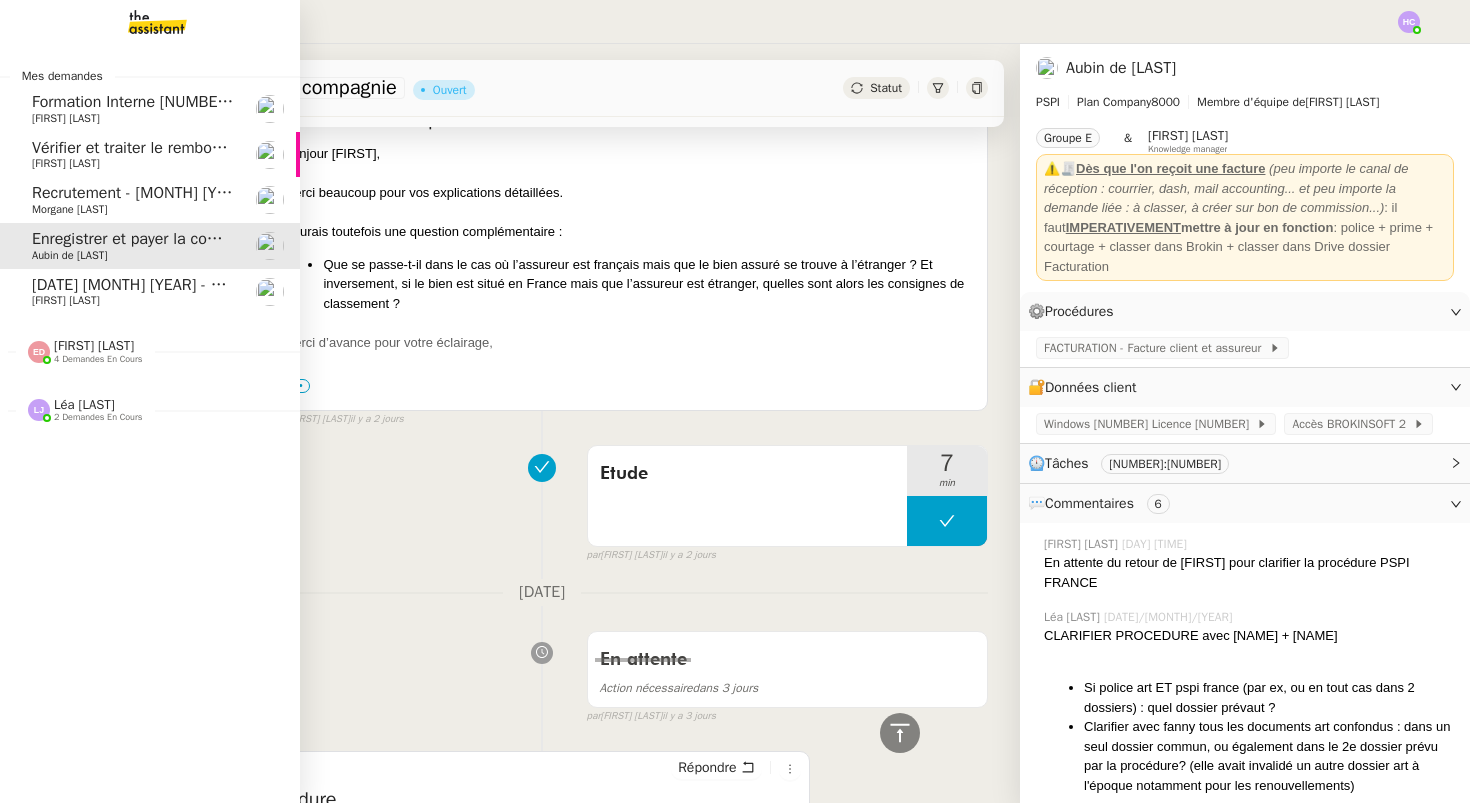 click on "Recrutement - [MONTH] [YEAR]" 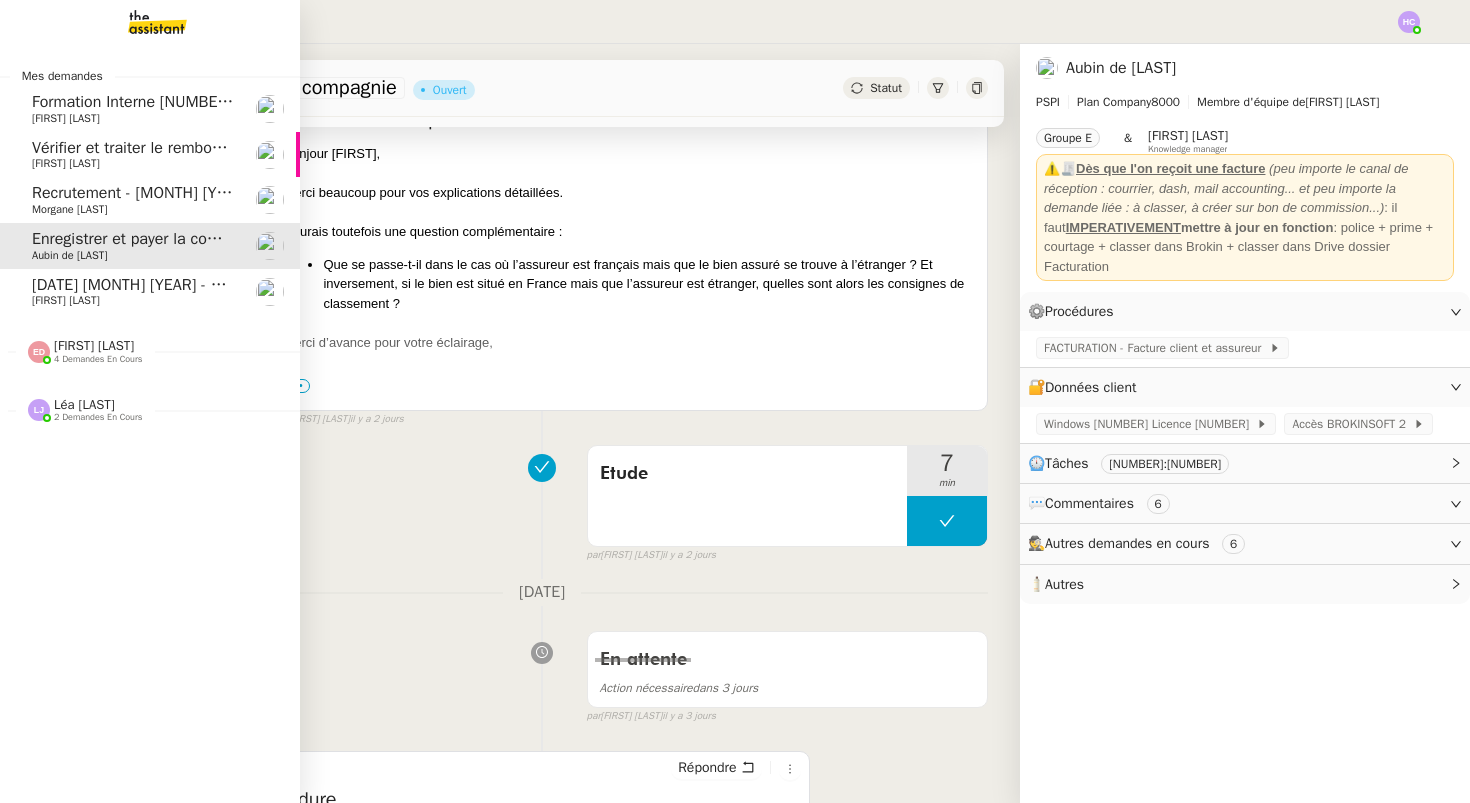 scroll, scrollTop: 254, scrollLeft: 0, axis: vertical 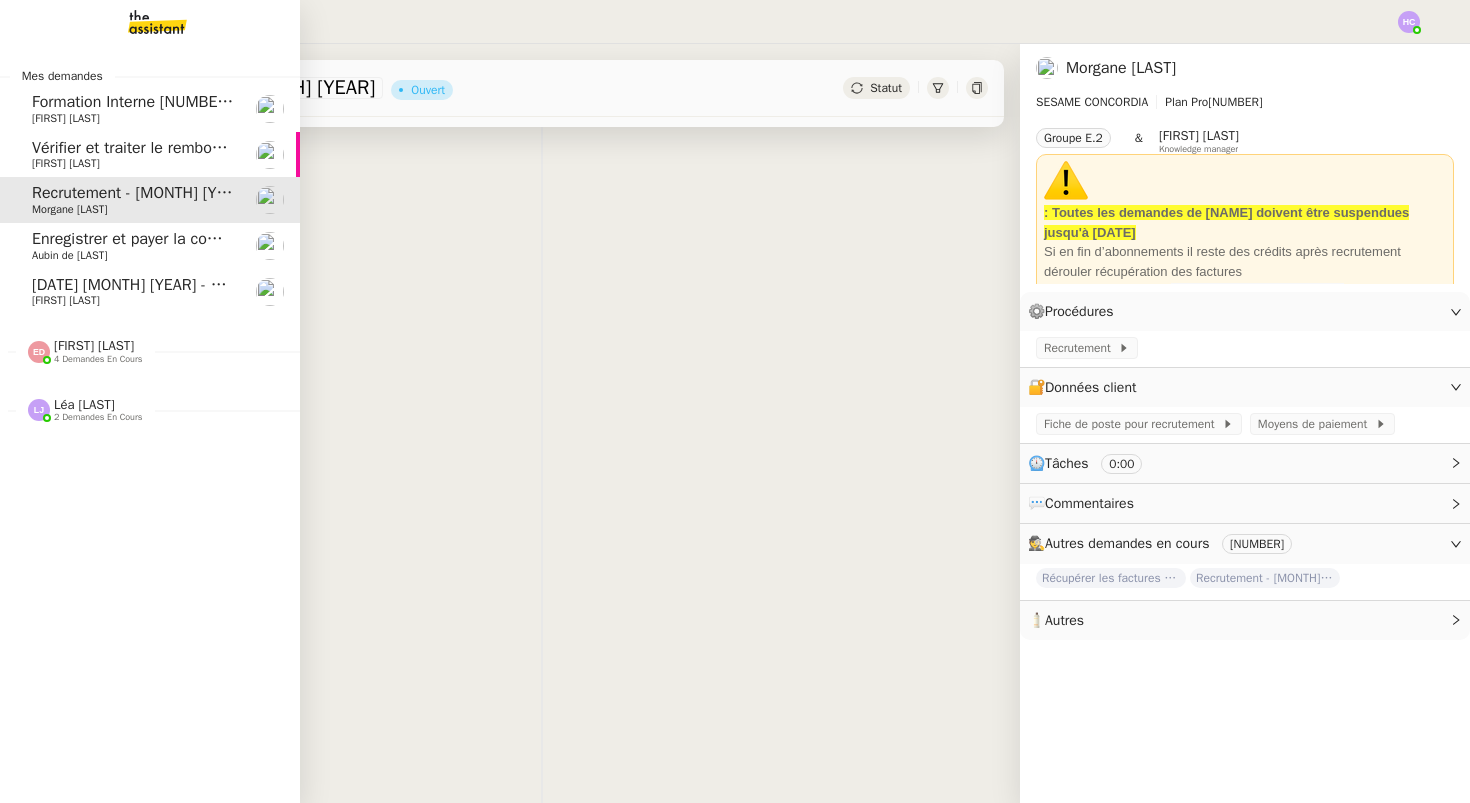 click on "Enregistrer et payer la compagnie" 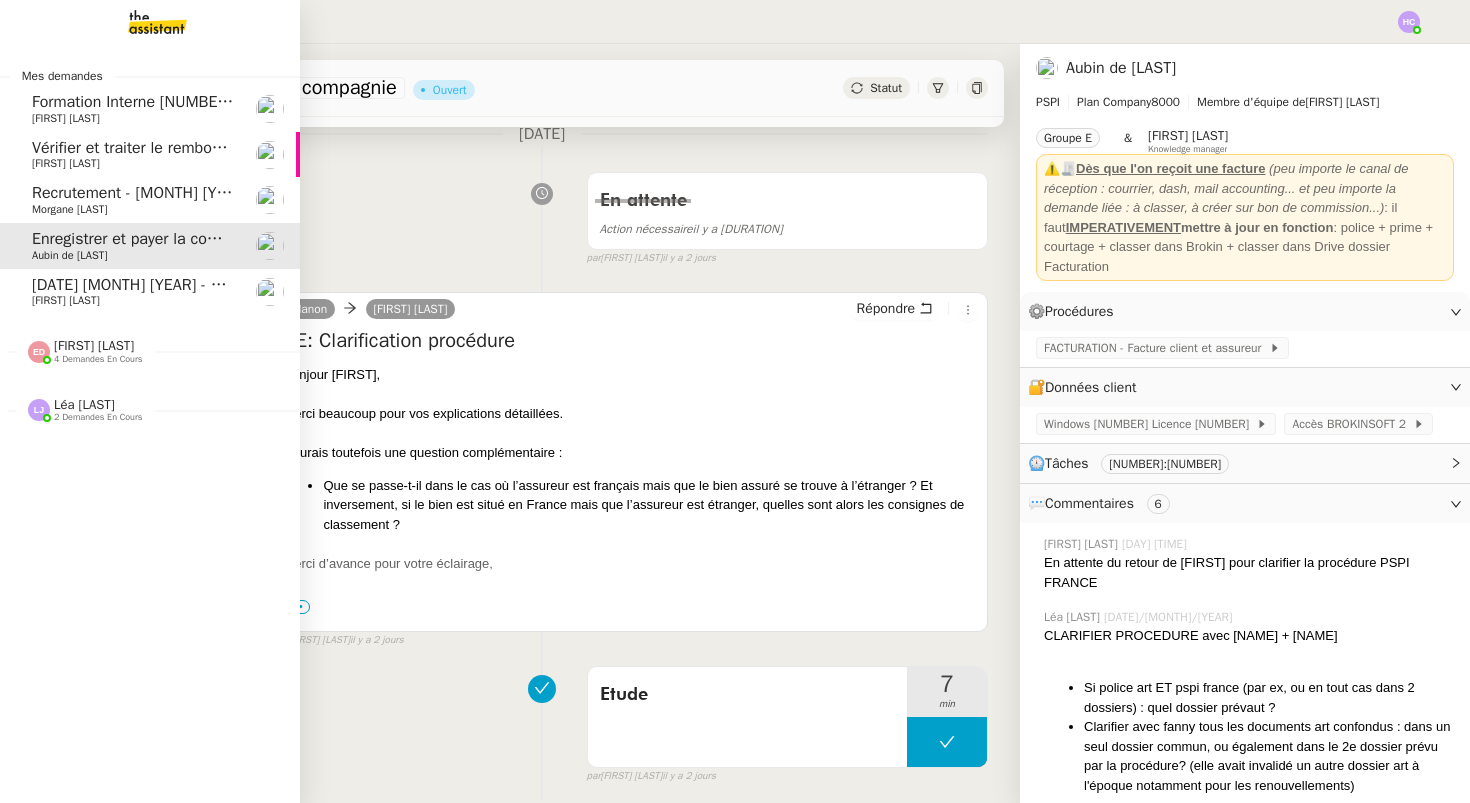 scroll, scrollTop: 475, scrollLeft: 0, axis: vertical 